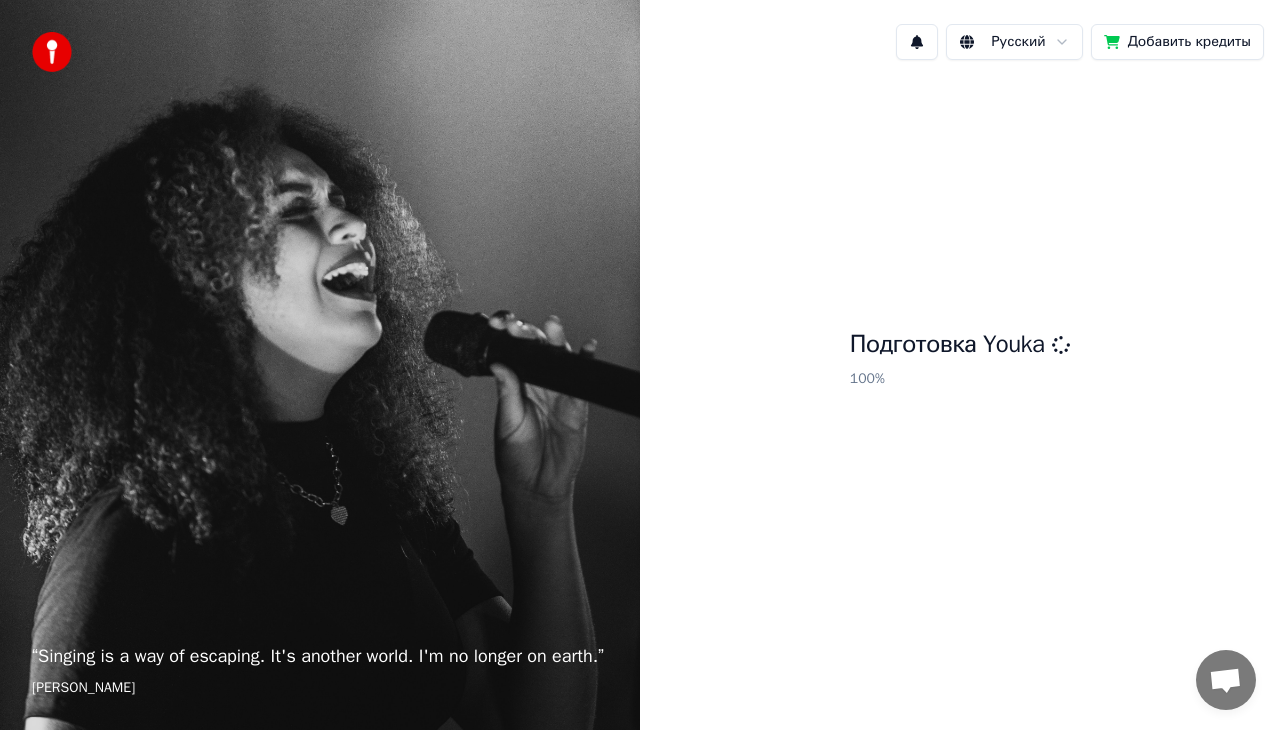 scroll, scrollTop: 0, scrollLeft: 0, axis: both 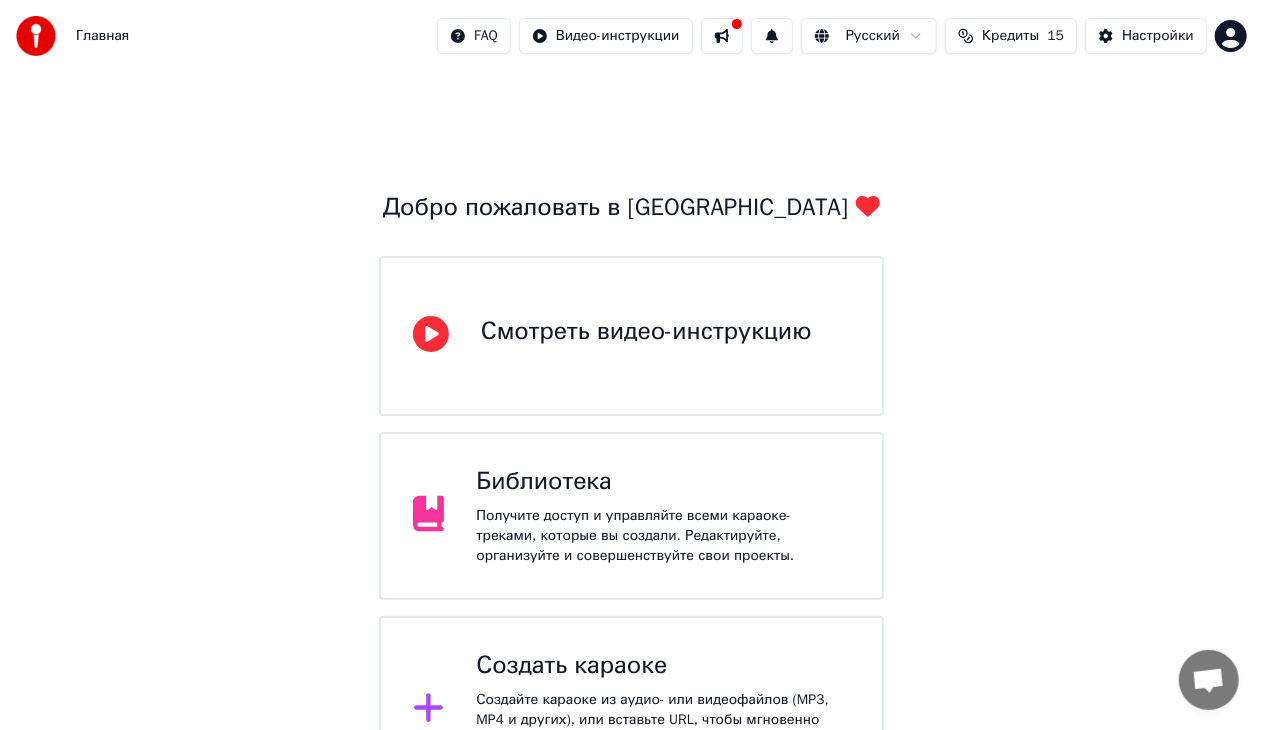click on "Создайте караоке из аудио- или видеофайлов (MP3, MP4 и других), или вставьте URL, чтобы мгновенно создать караоке-видео с синхронизированными текстами." at bounding box center (663, 730) 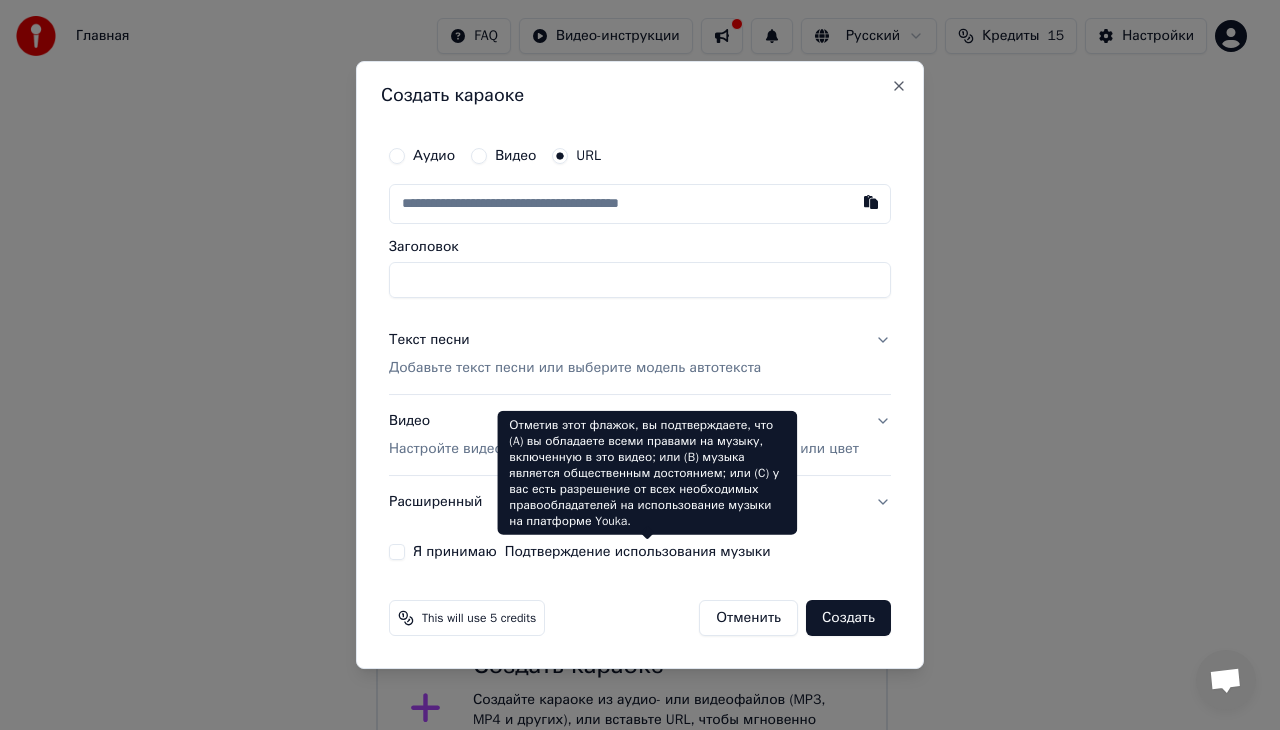 paste on "**********" 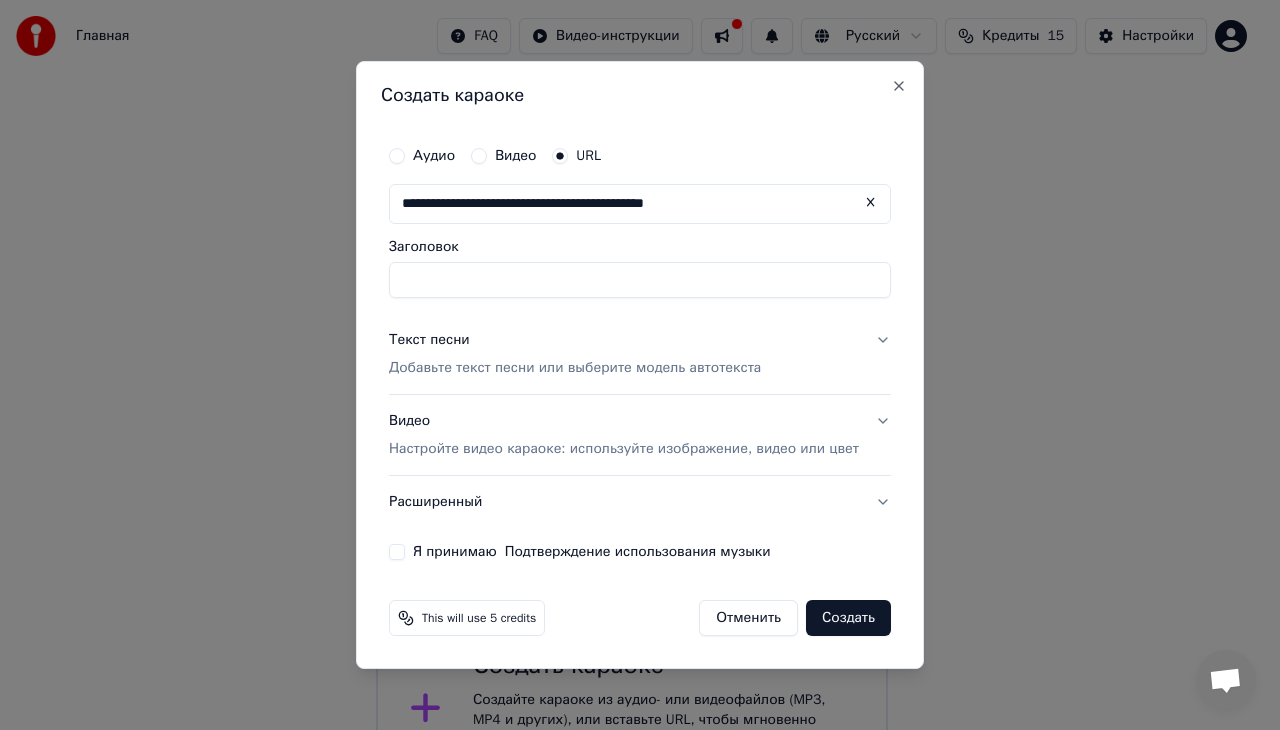 type on "**********" 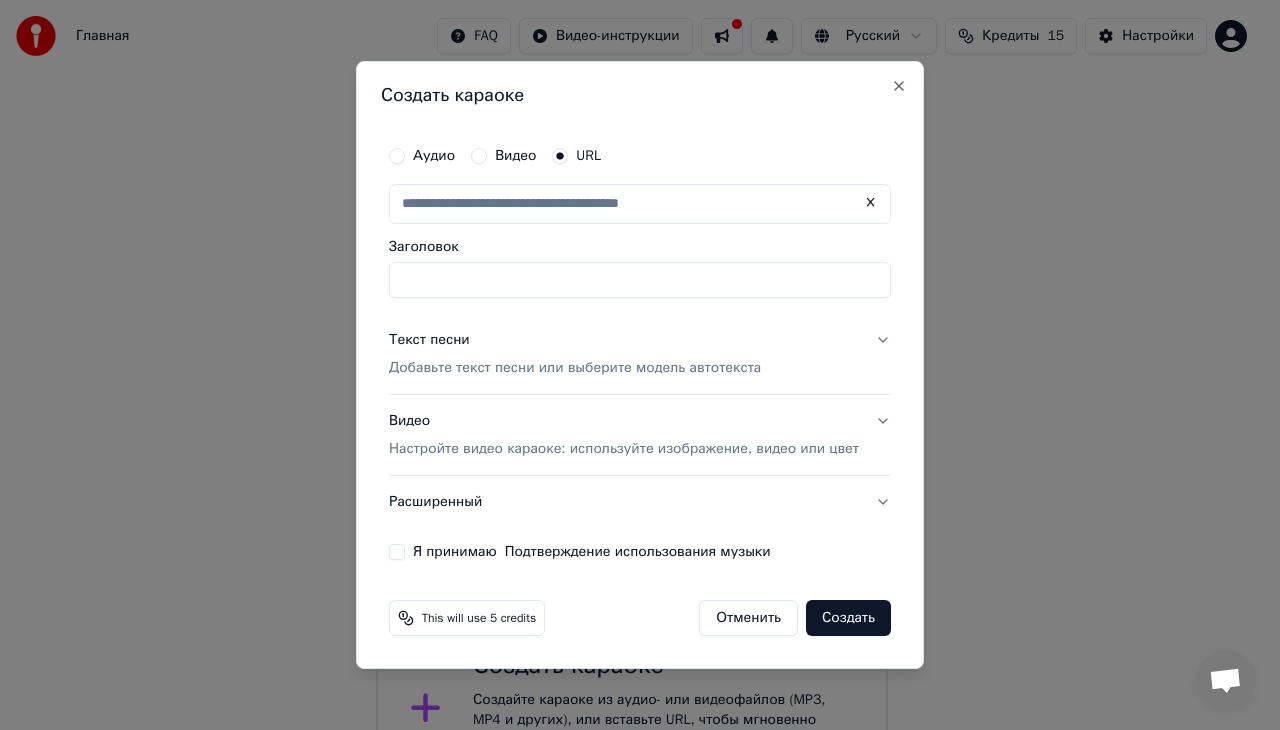 click on "Заголовок" at bounding box center (640, 280) 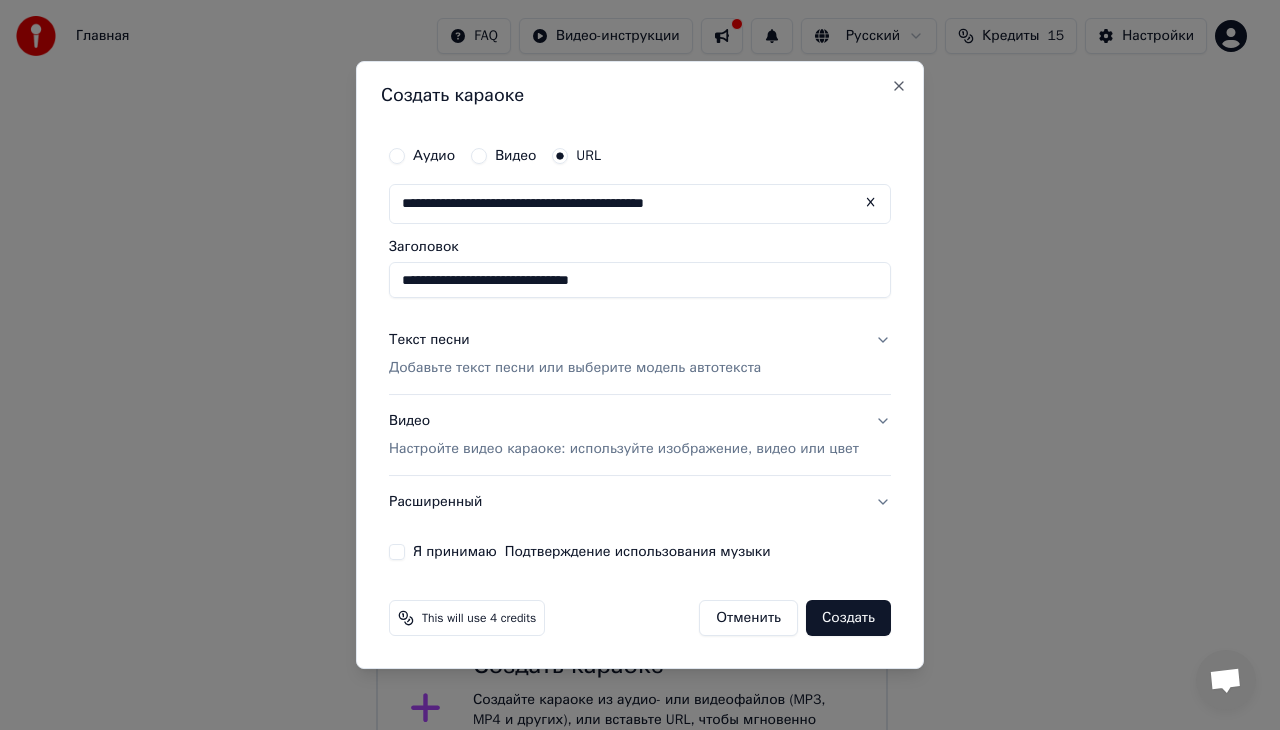 type on "**********" 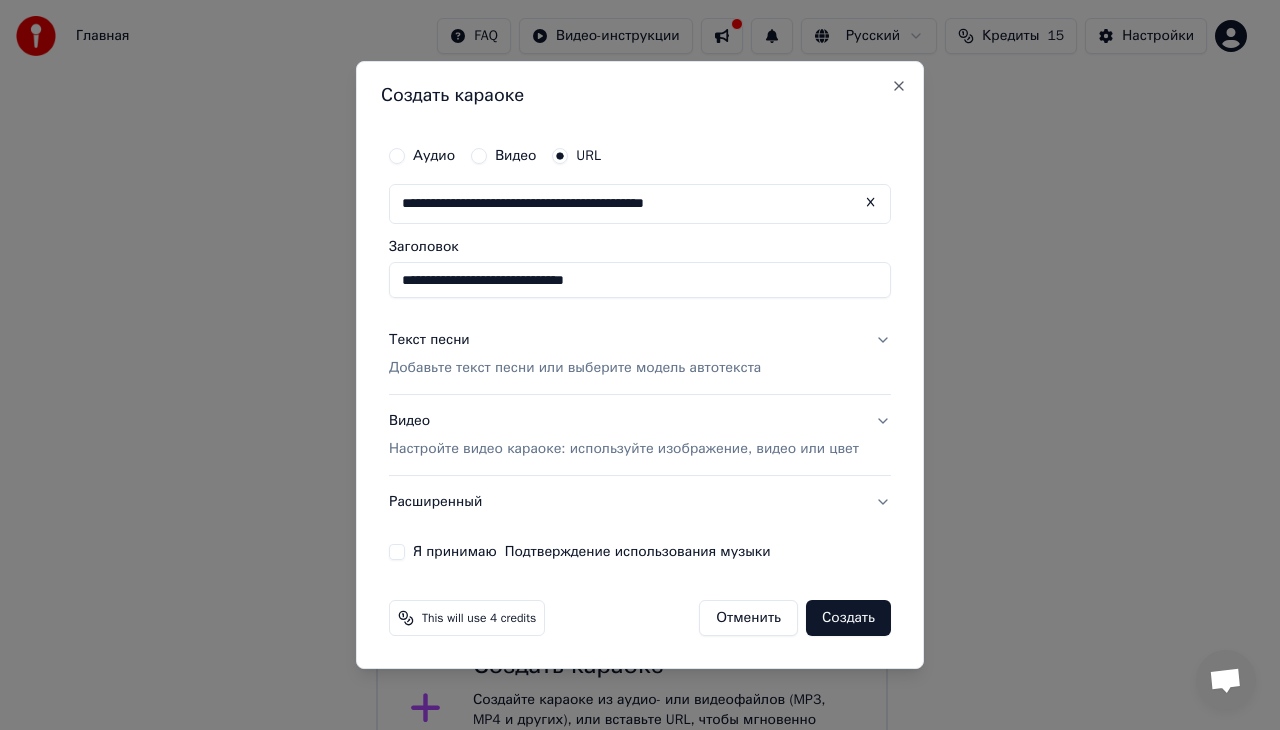 click on "Текст песни Добавьте текст песни или выберите модель автотекста" at bounding box center [640, 354] 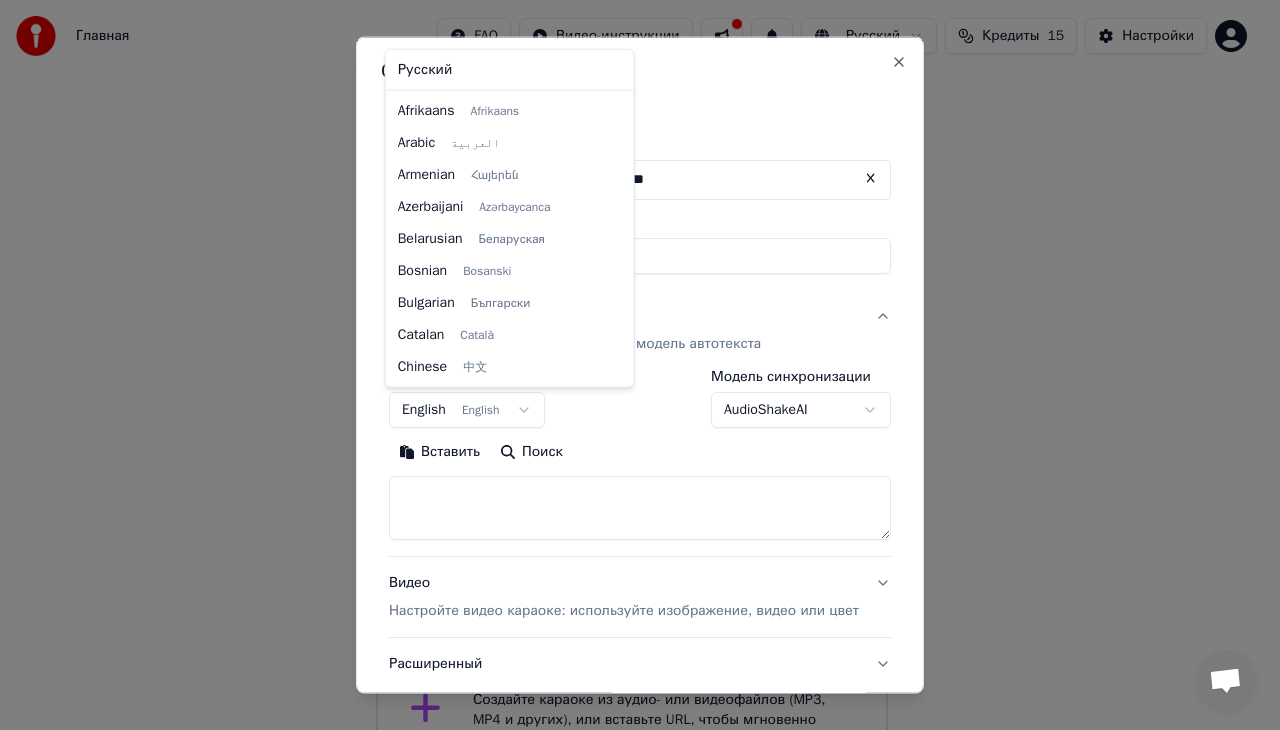 click on "**********" at bounding box center [631, 402] 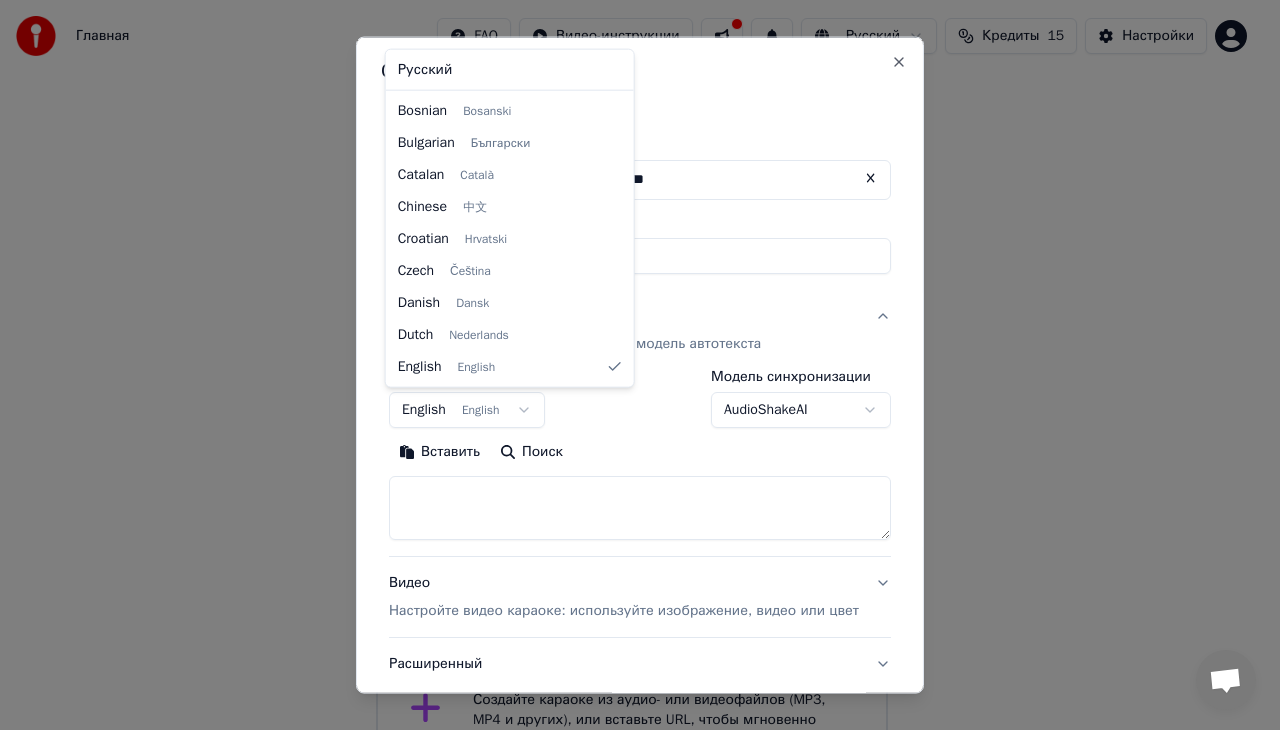 select on "**" 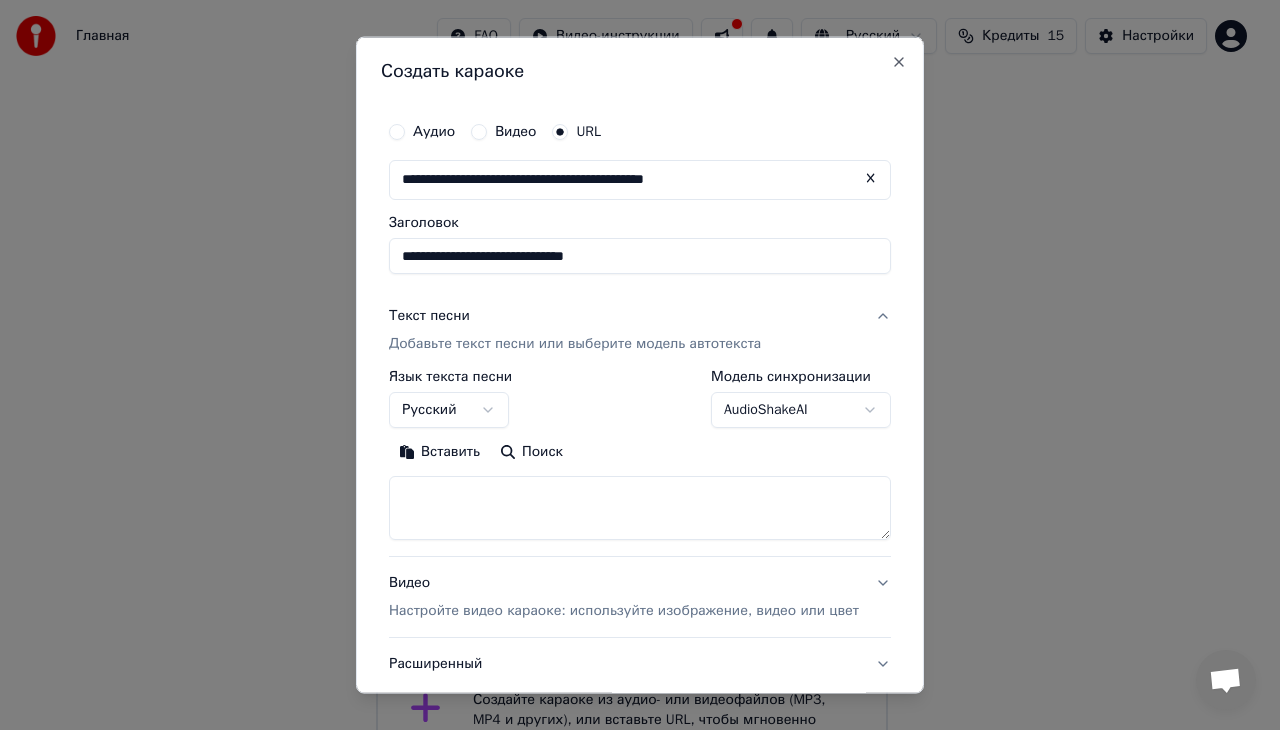 click at bounding box center (640, 507) 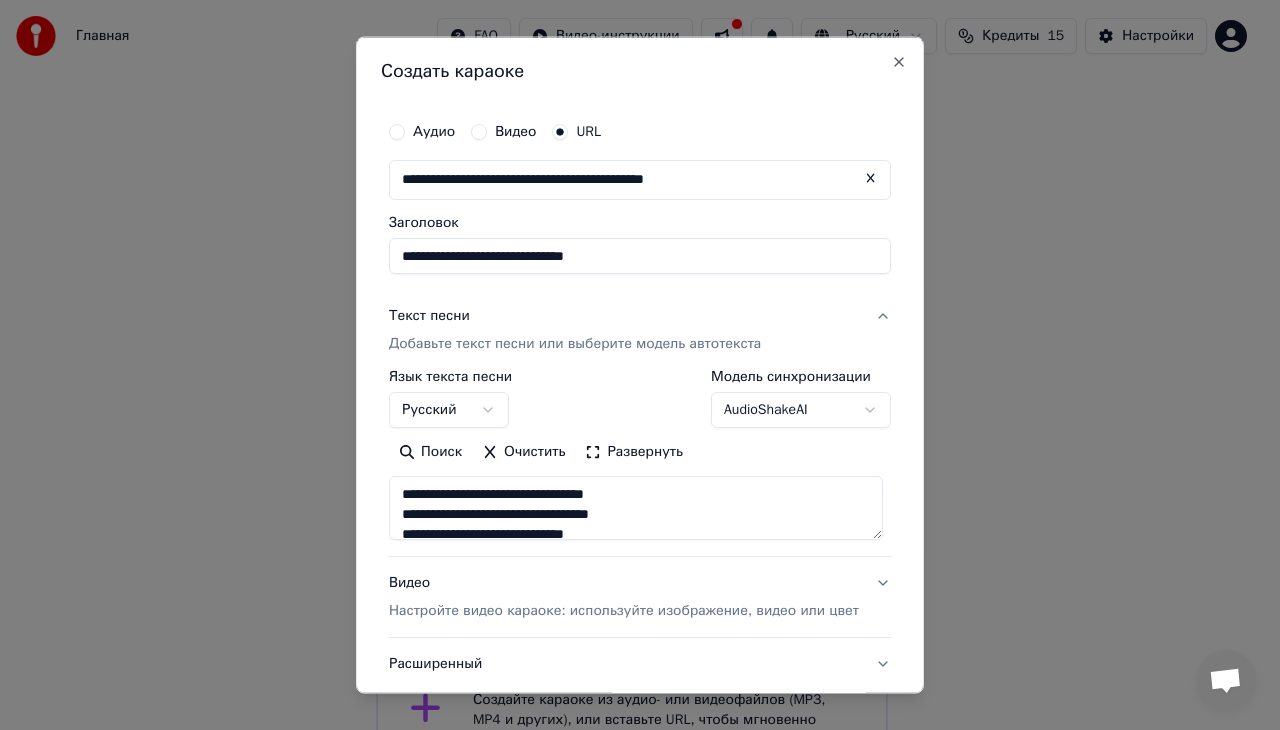 scroll, scrollTop: 664, scrollLeft: 0, axis: vertical 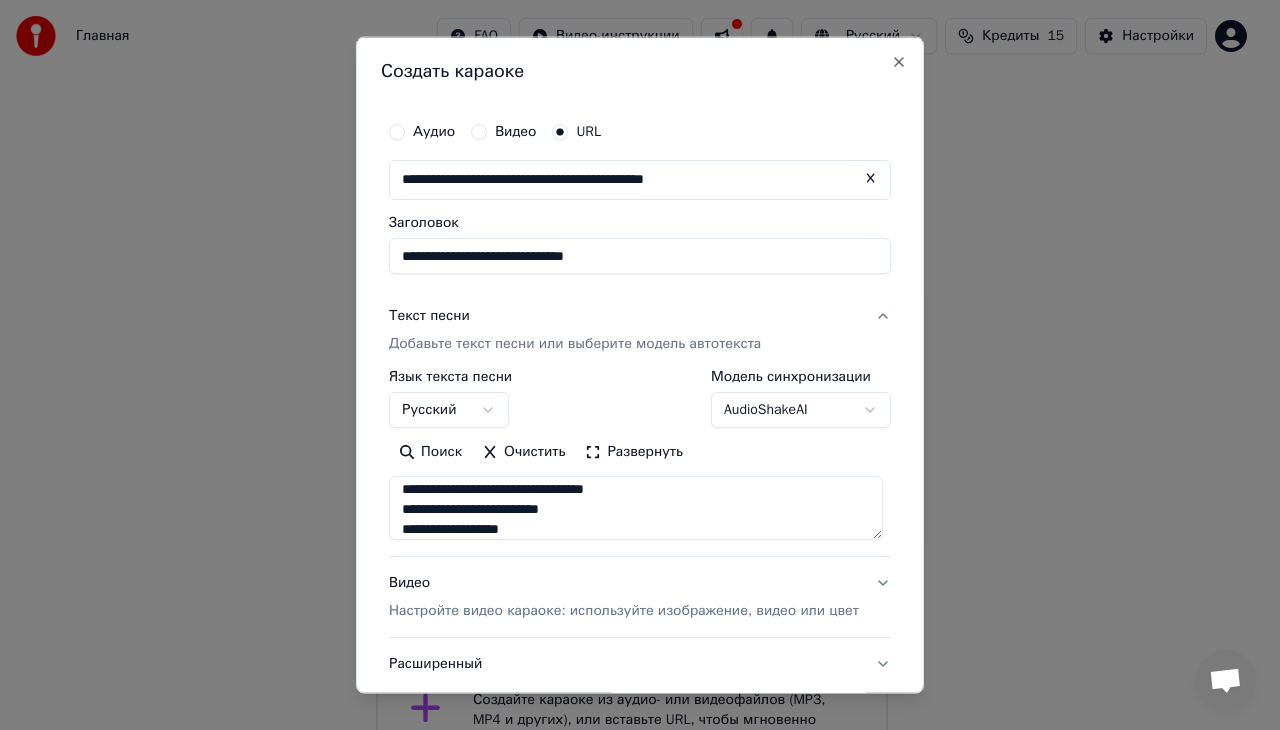 type on "**********" 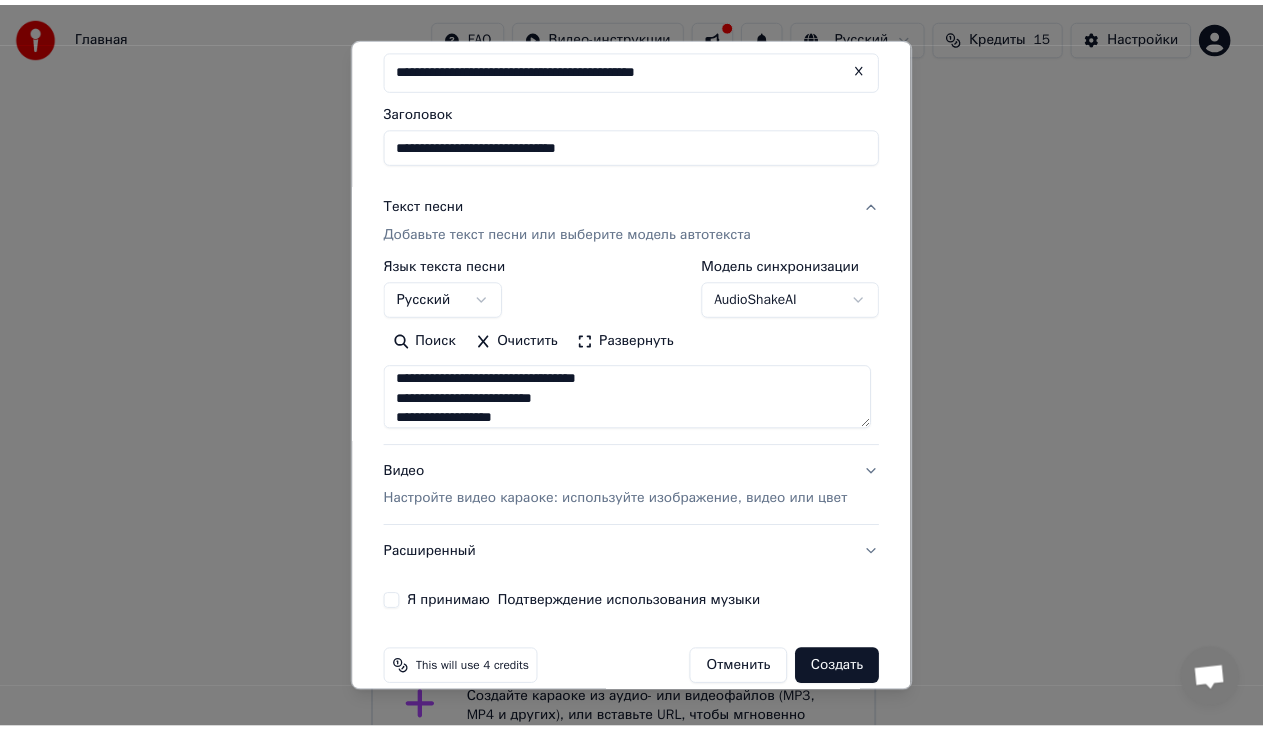scroll, scrollTop: 135, scrollLeft: 0, axis: vertical 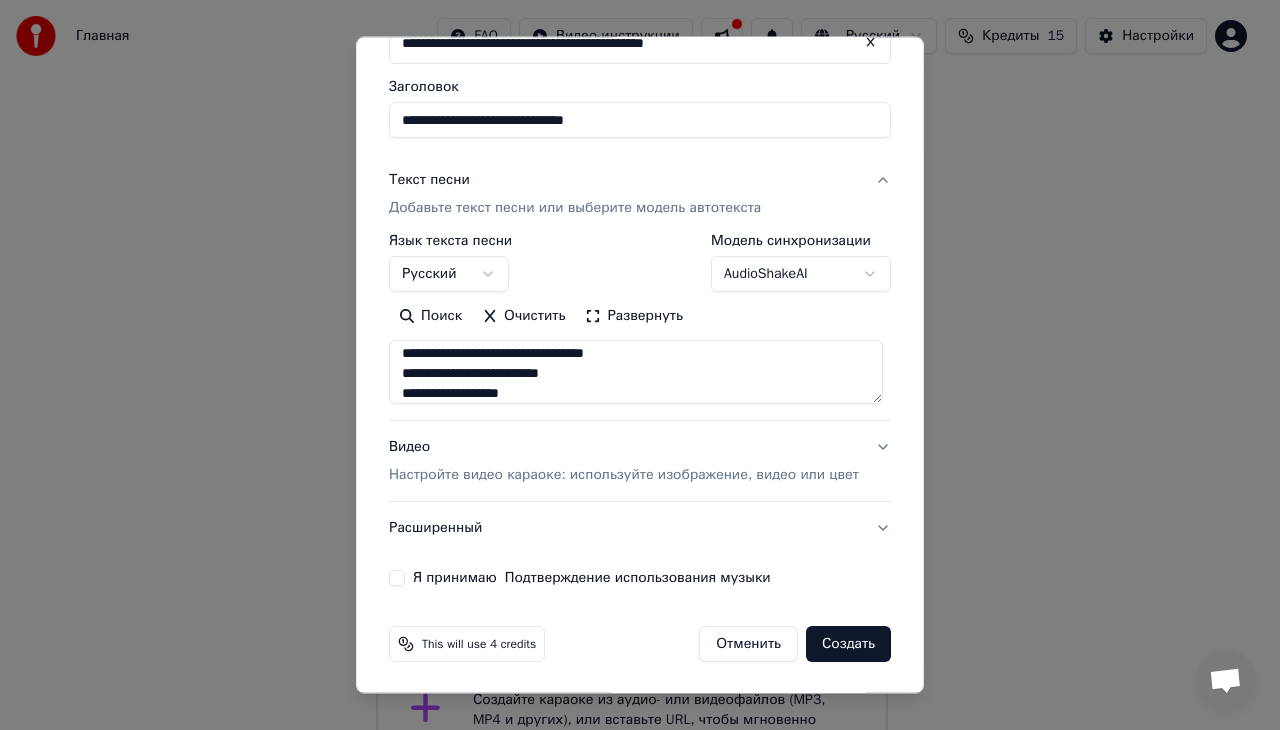click on "Я принимаю   Подтверждение использования музыки" at bounding box center (592, 578) 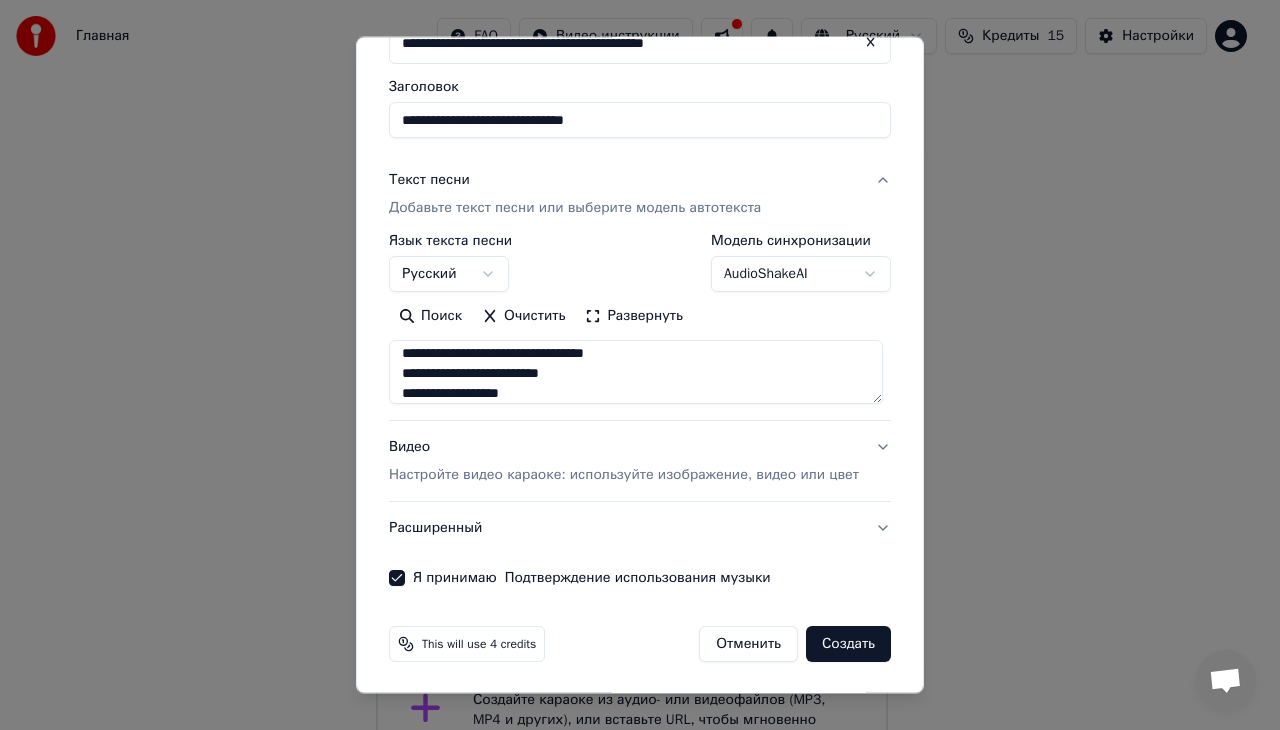 click on "Я принимаю   Подтверждение использования музыки" at bounding box center (397, 578) 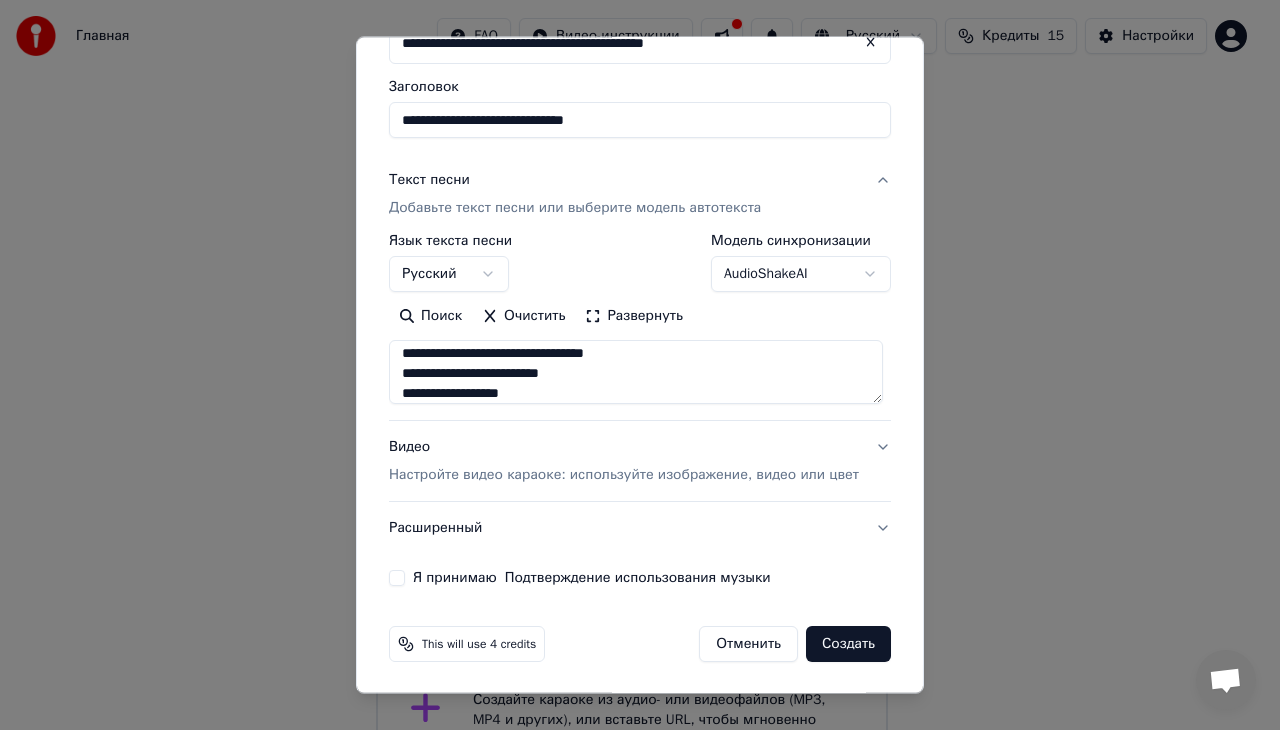 click on "Я принимаю   Подтверждение использования музыки" at bounding box center (397, 578) 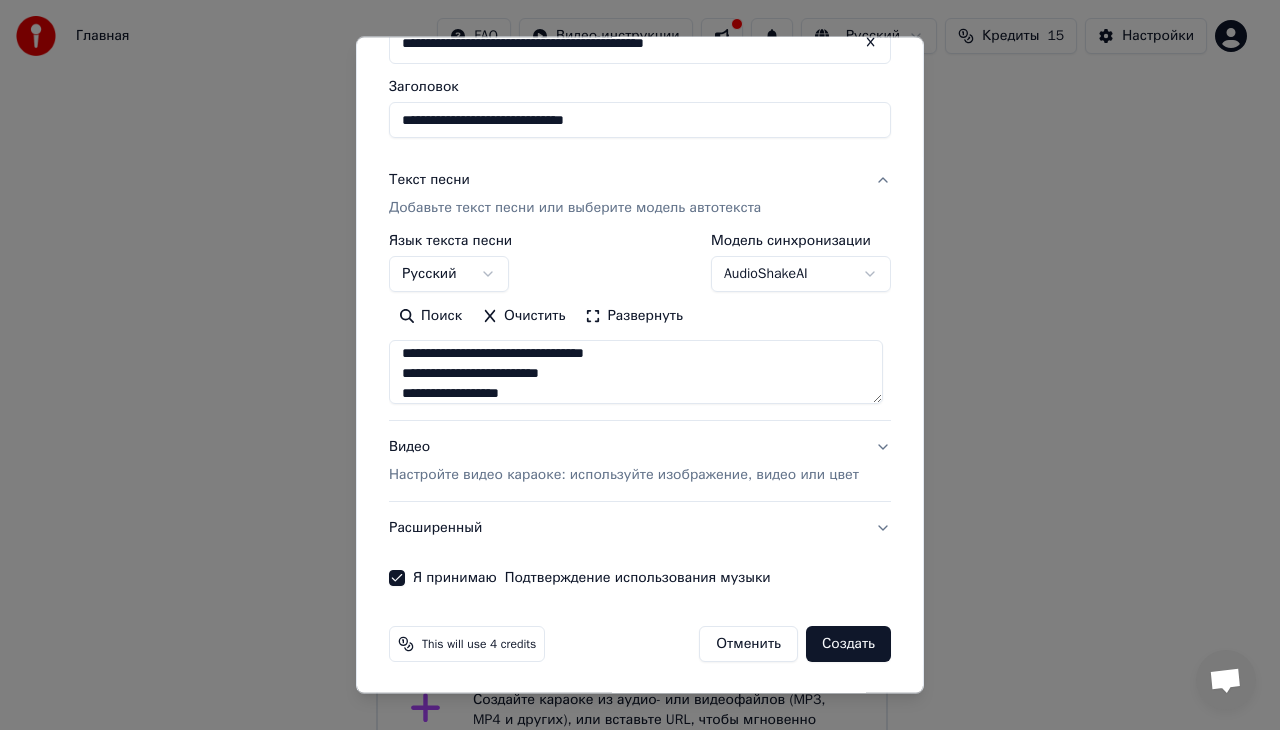 click on "Создать" at bounding box center [848, 644] 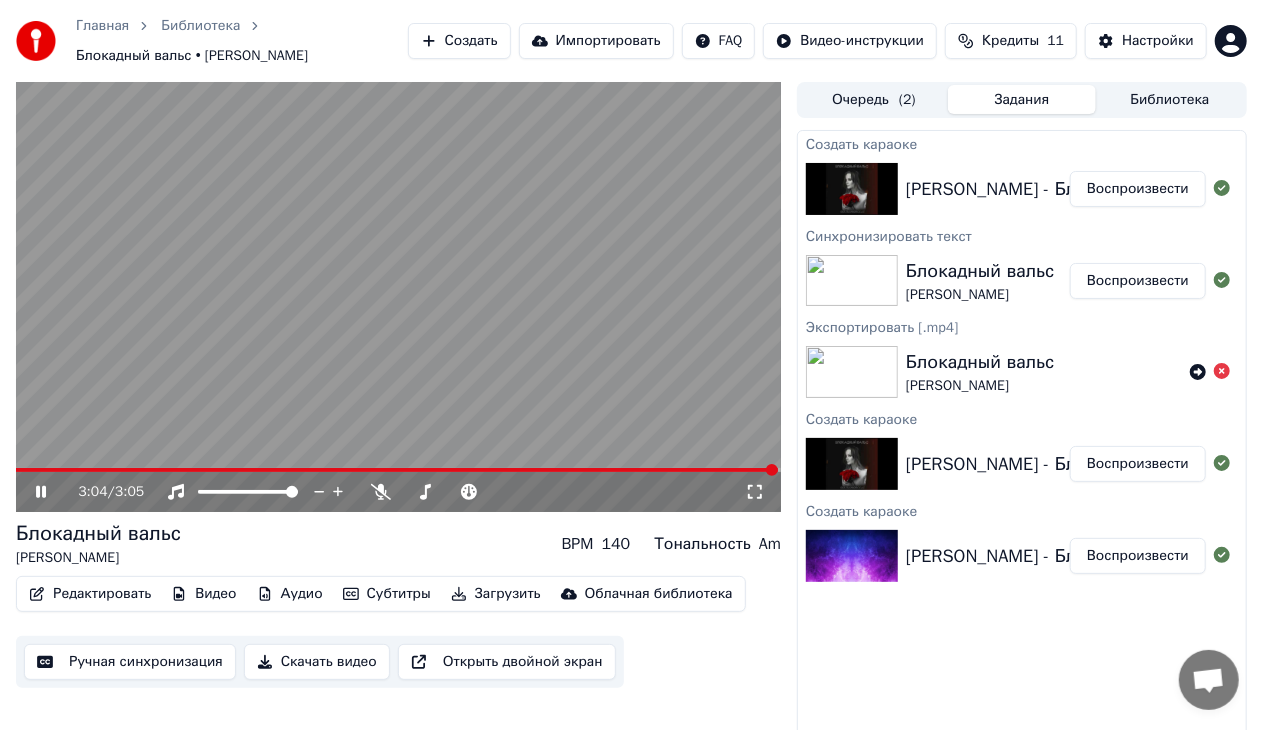 click 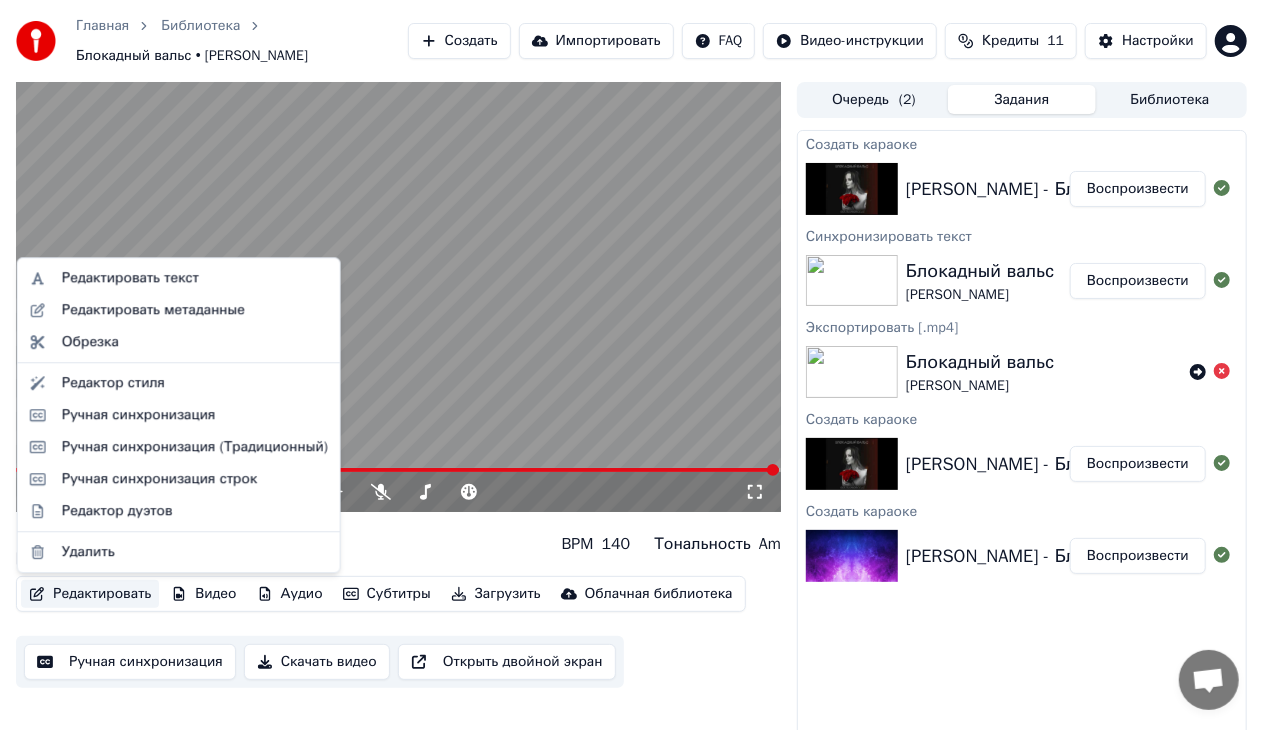 click on "Редактировать" at bounding box center [90, 594] 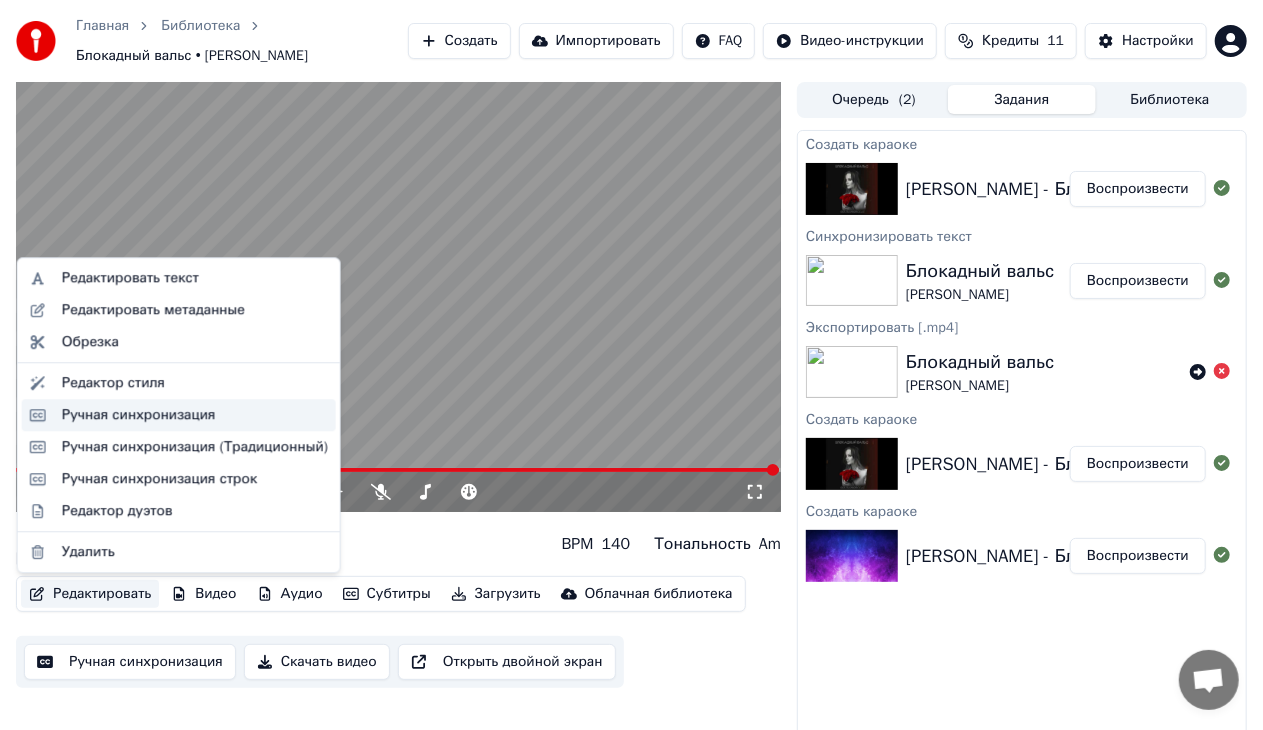 click on "Ручная синхронизация" at bounding box center (139, 415) 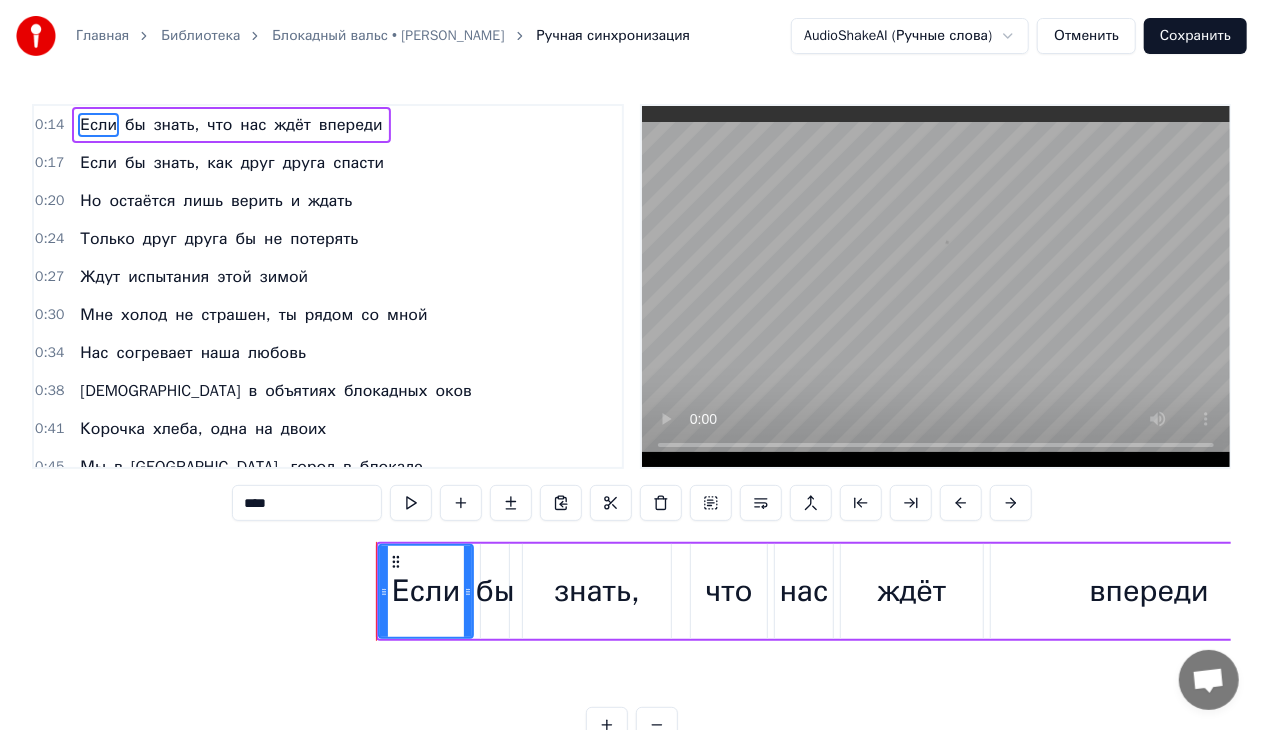 scroll, scrollTop: 0, scrollLeft: 4136, axis: horizontal 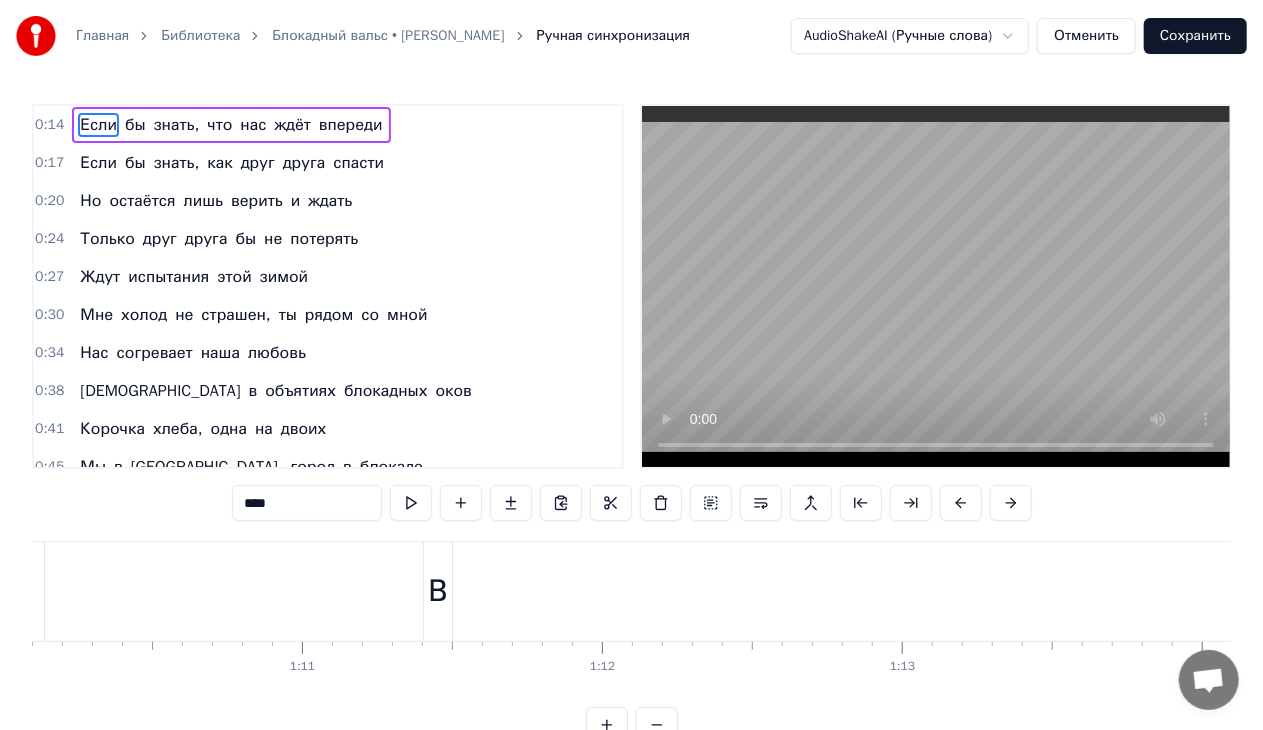 click on "В" at bounding box center [437, 591] 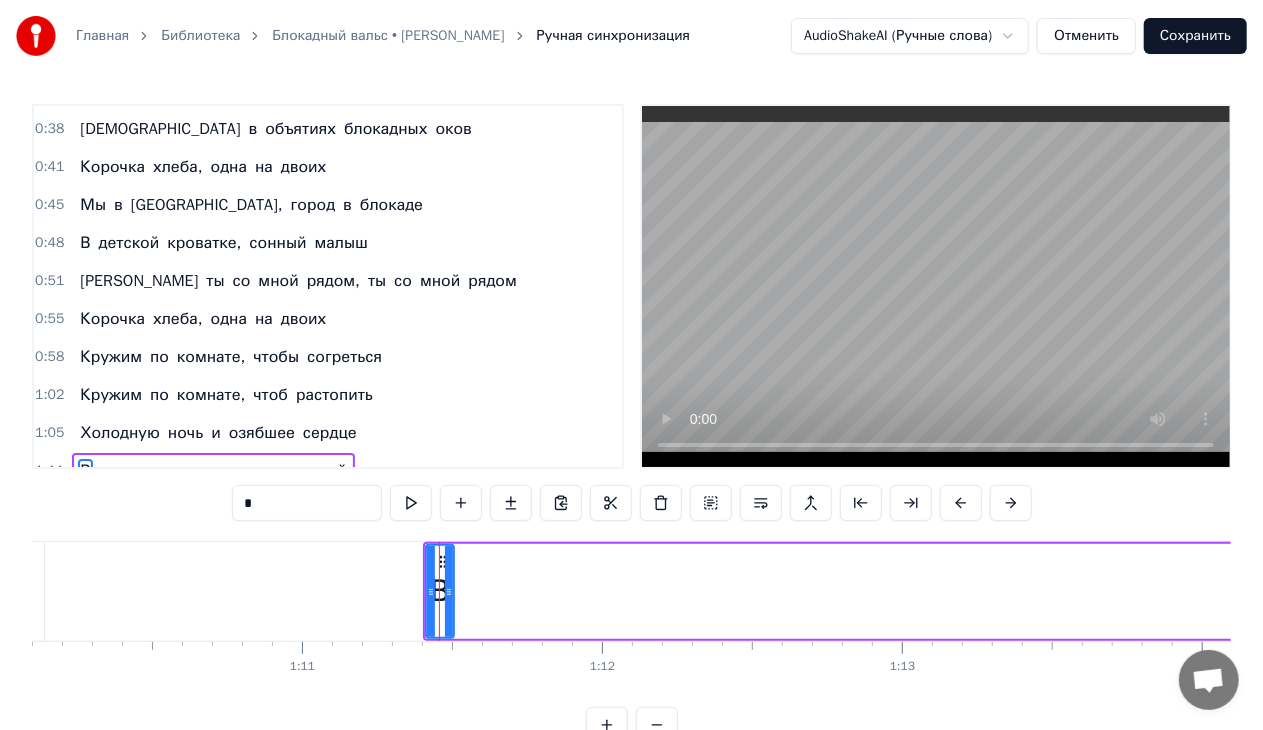 scroll, scrollTop: 435, scrollLeft: 0, axis: vertical 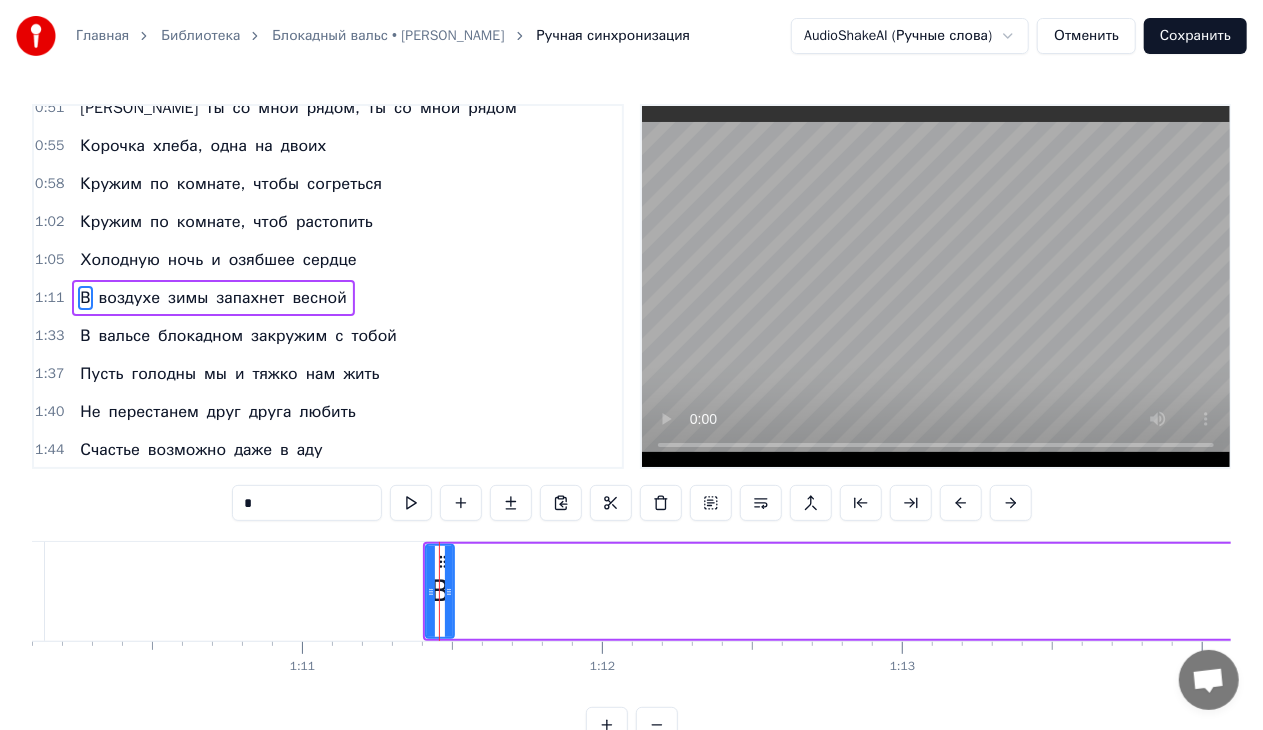 drag, startPoint x: 438, startPoint y: 609, endPoint x: 519, endPoint y: 606, distance: 81.055534 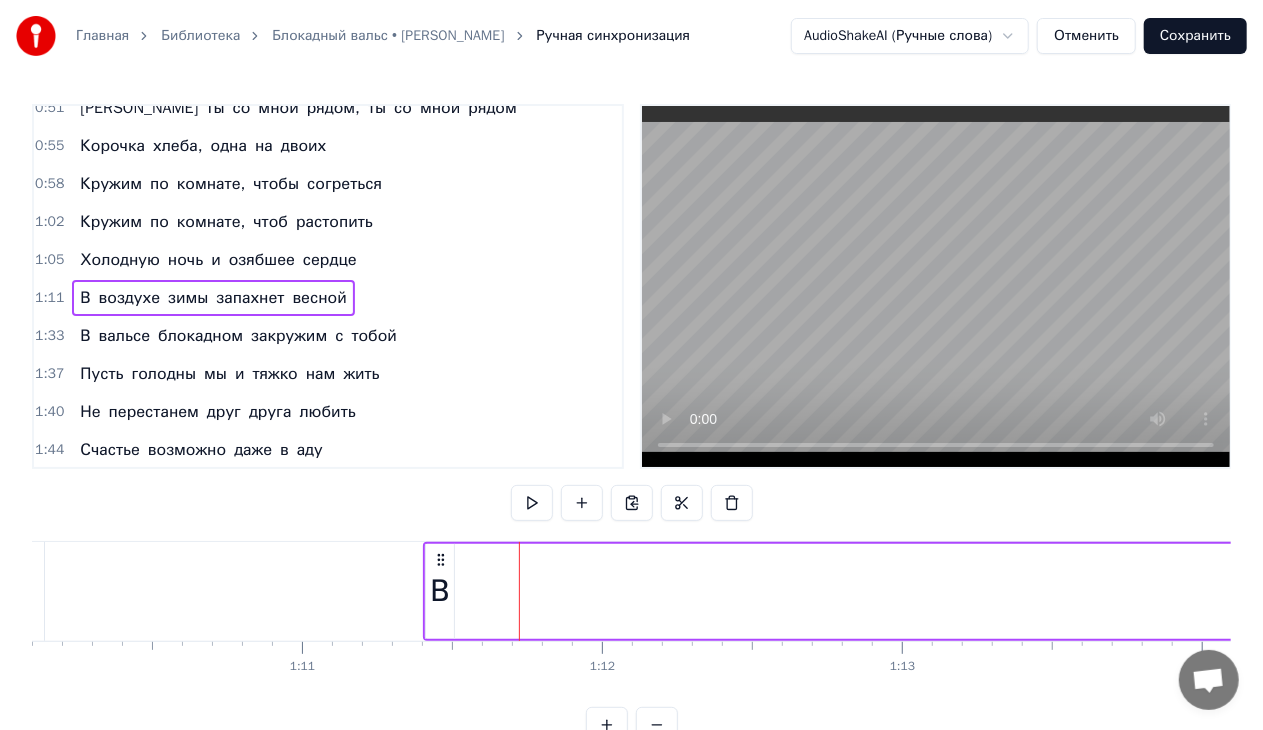 click on "В" at bounding box center (440, 591) 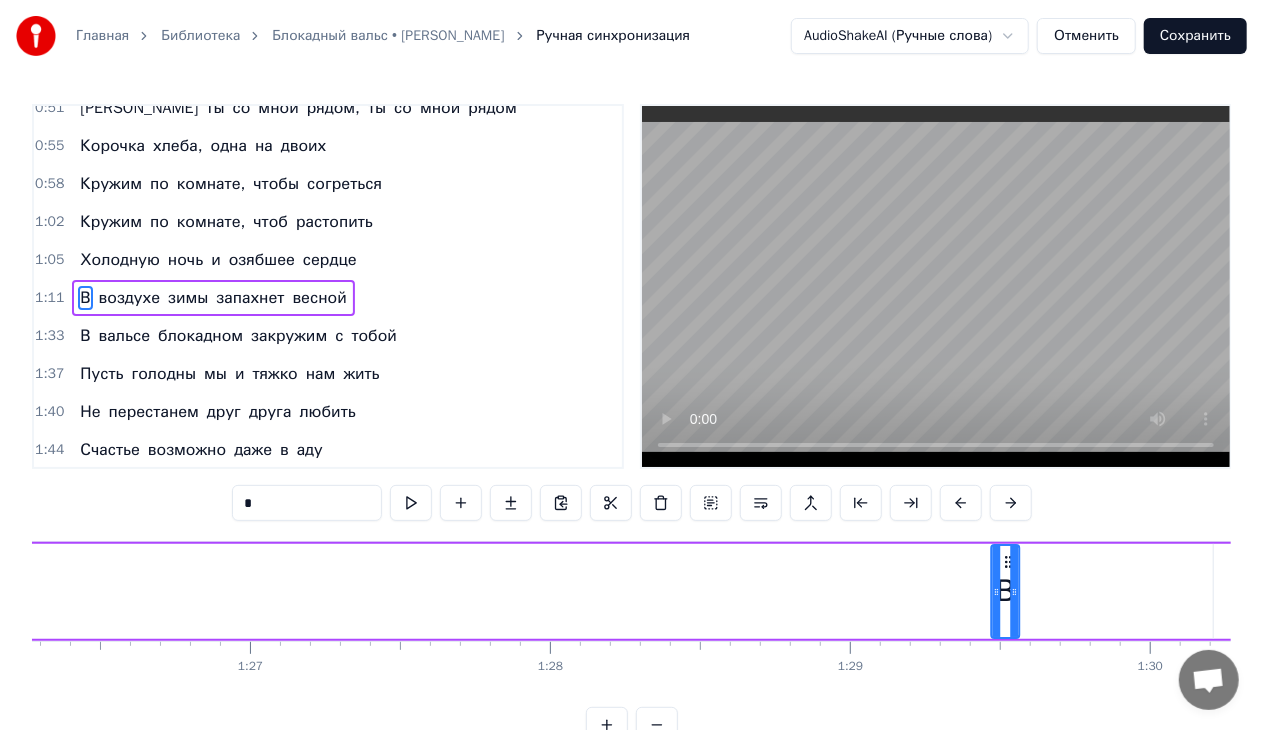 scroll, scrollTop: 0, scrollLeft: 25883, axis: horizontal 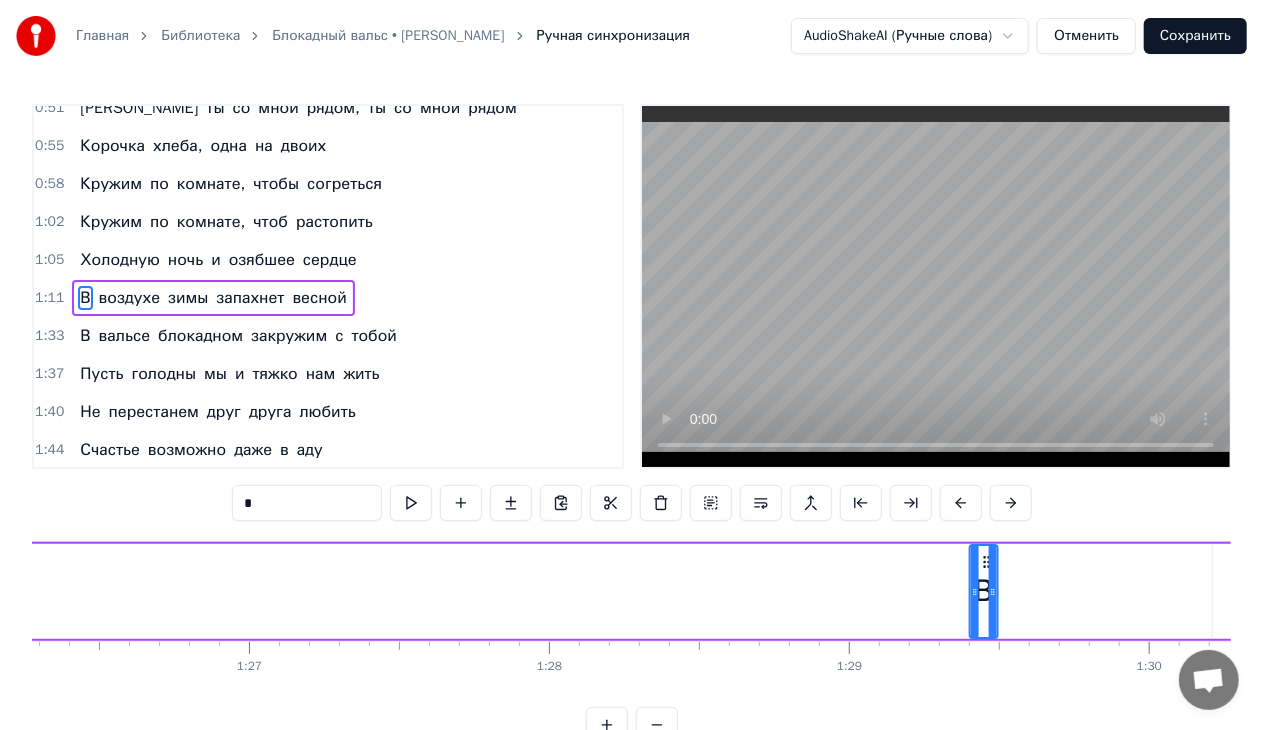 drag, startPoint x: 442, startPoint y: 561, endPoint x: 985, endPoint y: 562, distance: 543.0009 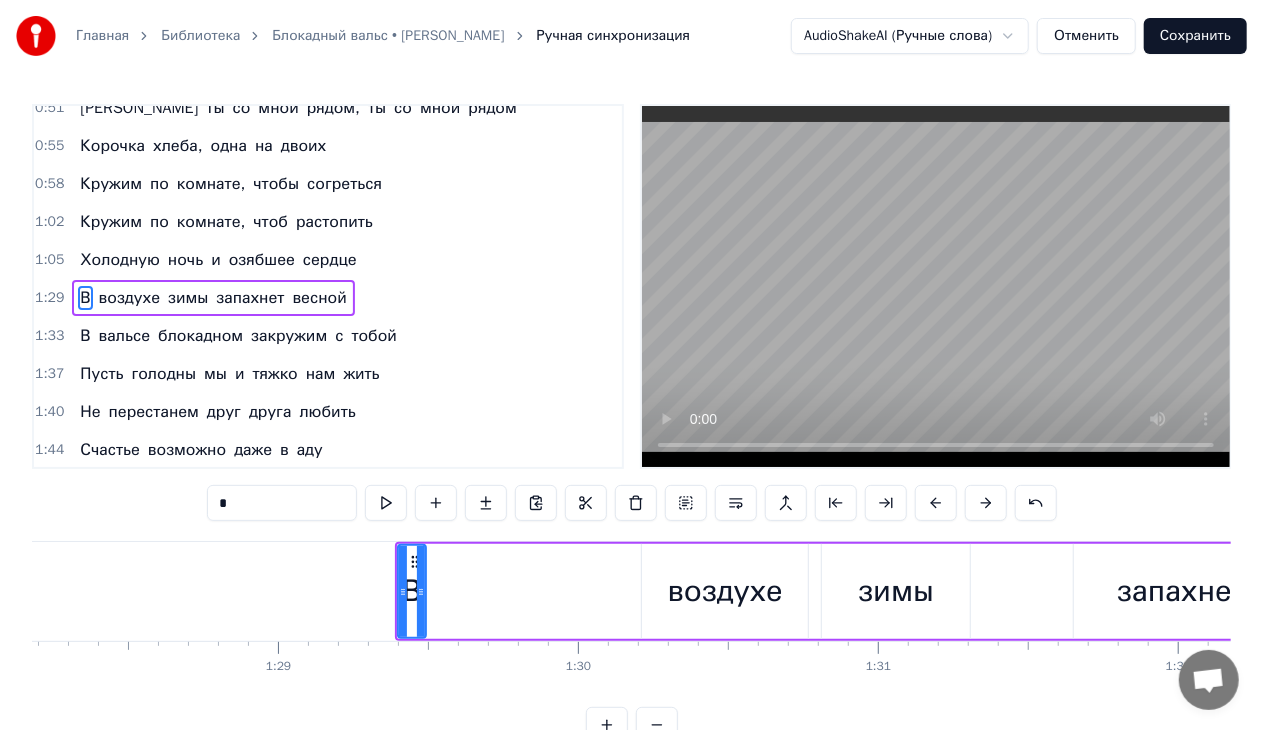scroll, scrollTop: 0, scrollLeft: 26486, axis: horizontal 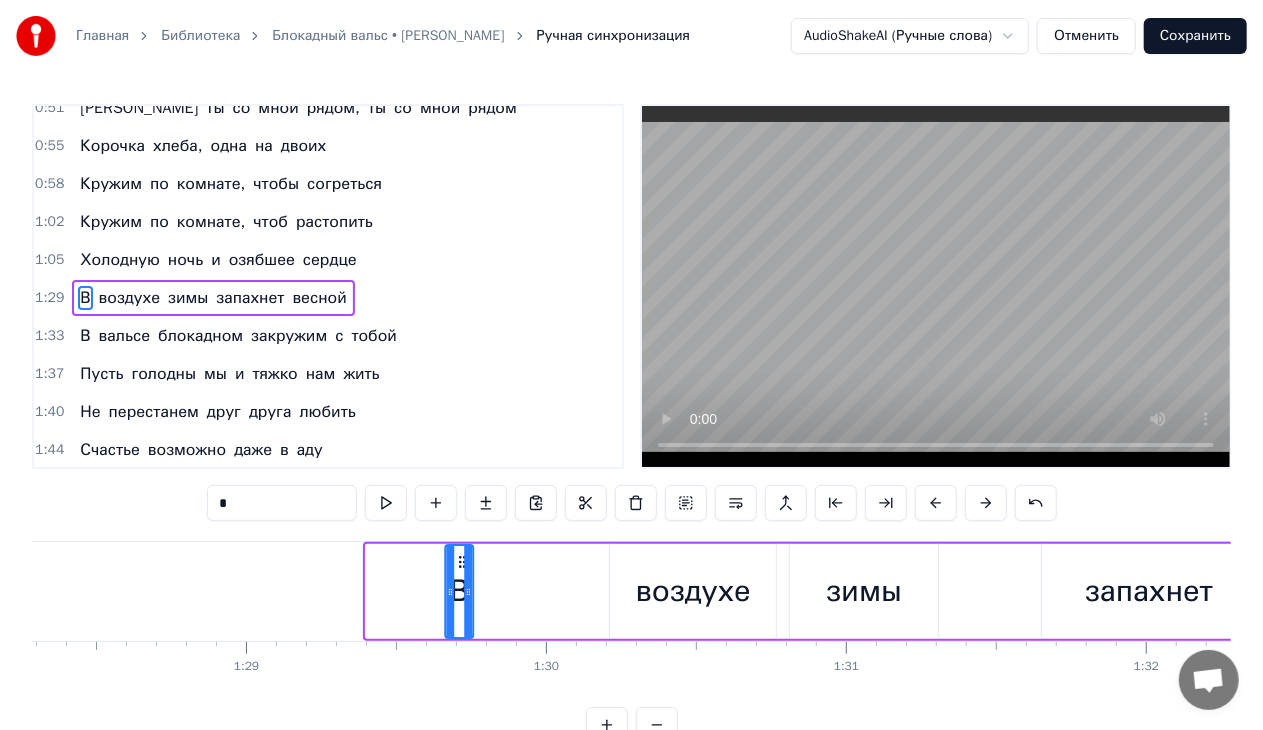 drag, startPoint x: 378, startPoint y: 564, endPoint x: 458, endPoint y: 560, distance: 80.09994 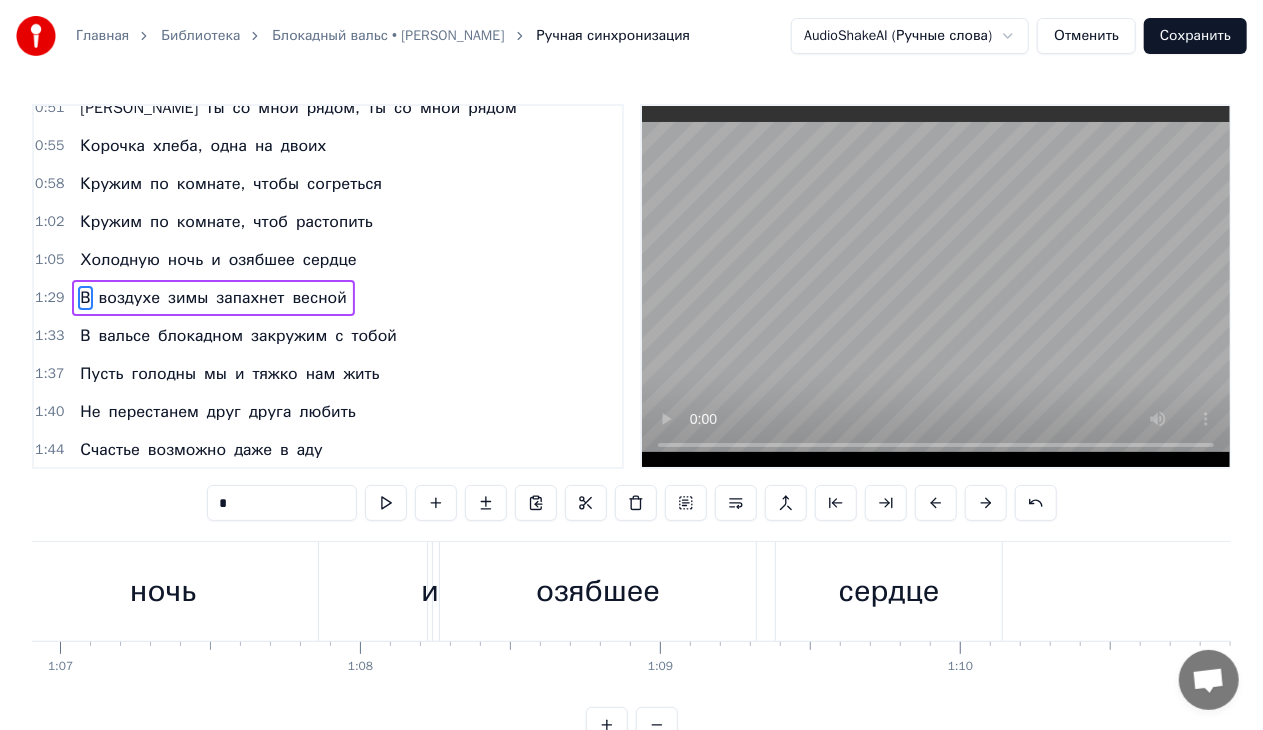 scroll, scrollTop: 0, scrollLeft: 20104, axis: horizontal 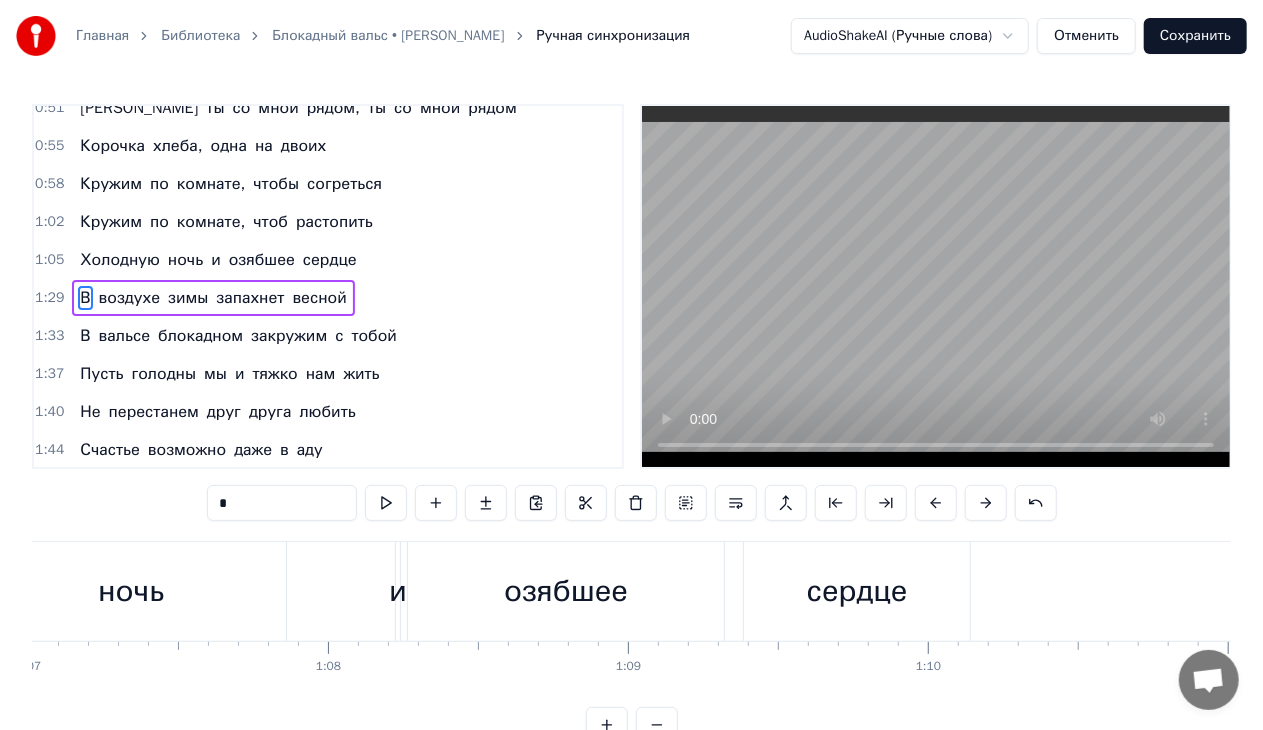 click on "Если бы знать, что нас ждёт впереди Если бы знать, как друг друга спасти Но остаётся лишь верить и ждать Только друг друга бы не потерять Ждут испытания этой зимой Мне холод не страшен, ты рядом со мной Нас согревает наша любовь Даже в объятиях блокадных оков Корочка хлеба, одна на двоих Мы в [GEOGRAPHIC_DATA], город в блокаде В детской кроватке, сонный малыш И ты со мной рядом, ты со мной рядом Корочка хлеба, одна на двоих Кружим по комнате, чтобы согреться Кружим по комнате, чтоб растопить Холодную ночь и озябшее сердце В воздухе зимы запахнет весной В вальсе с мы и" at bounding box center (7694, 591) 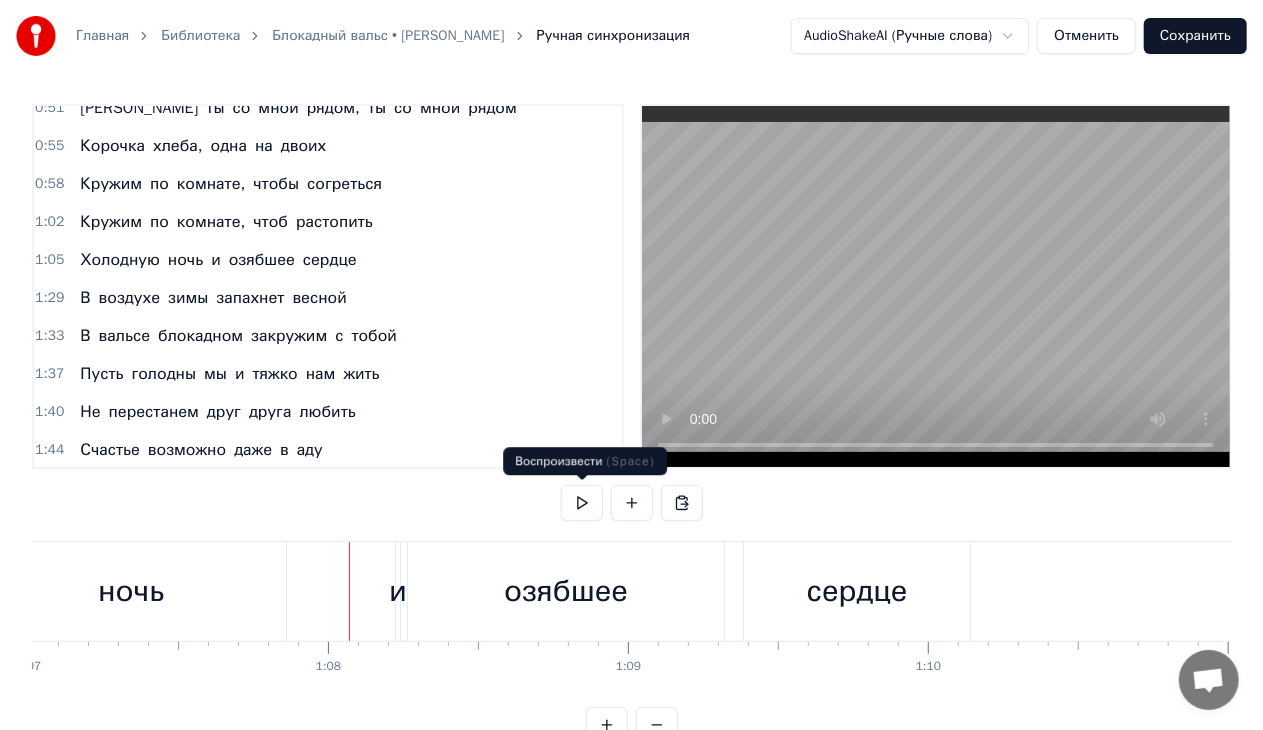 click at bounding box center (582, 503) 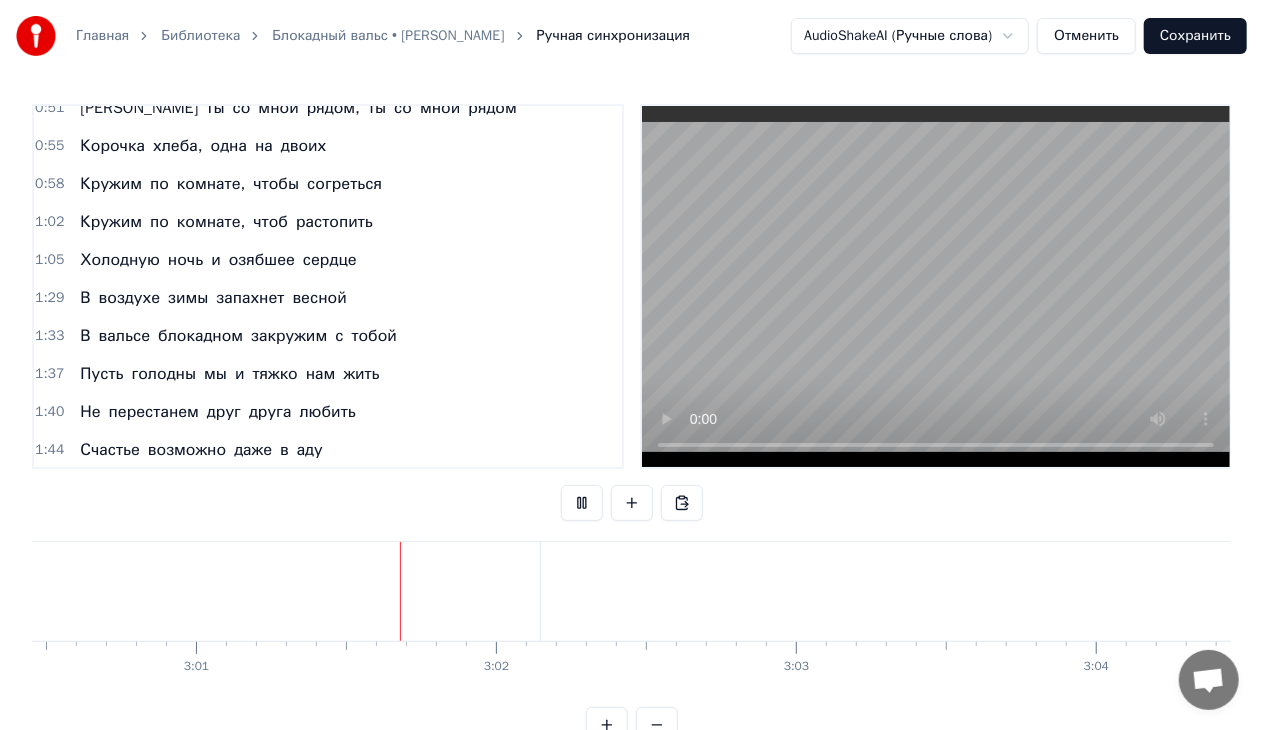 scroll, scrollTop: 0, scrollLeft: 54260, axis: horizontal 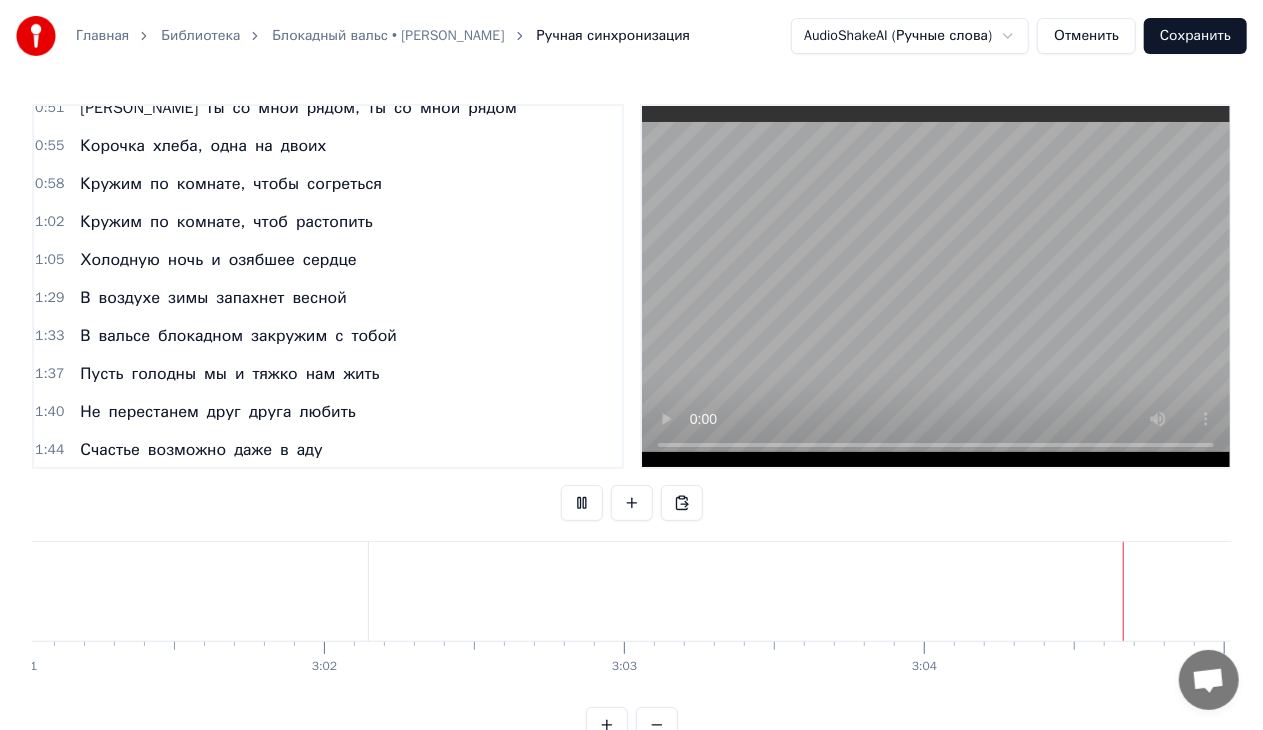 click on "Сохранить" at bounding box center [1195, 36] 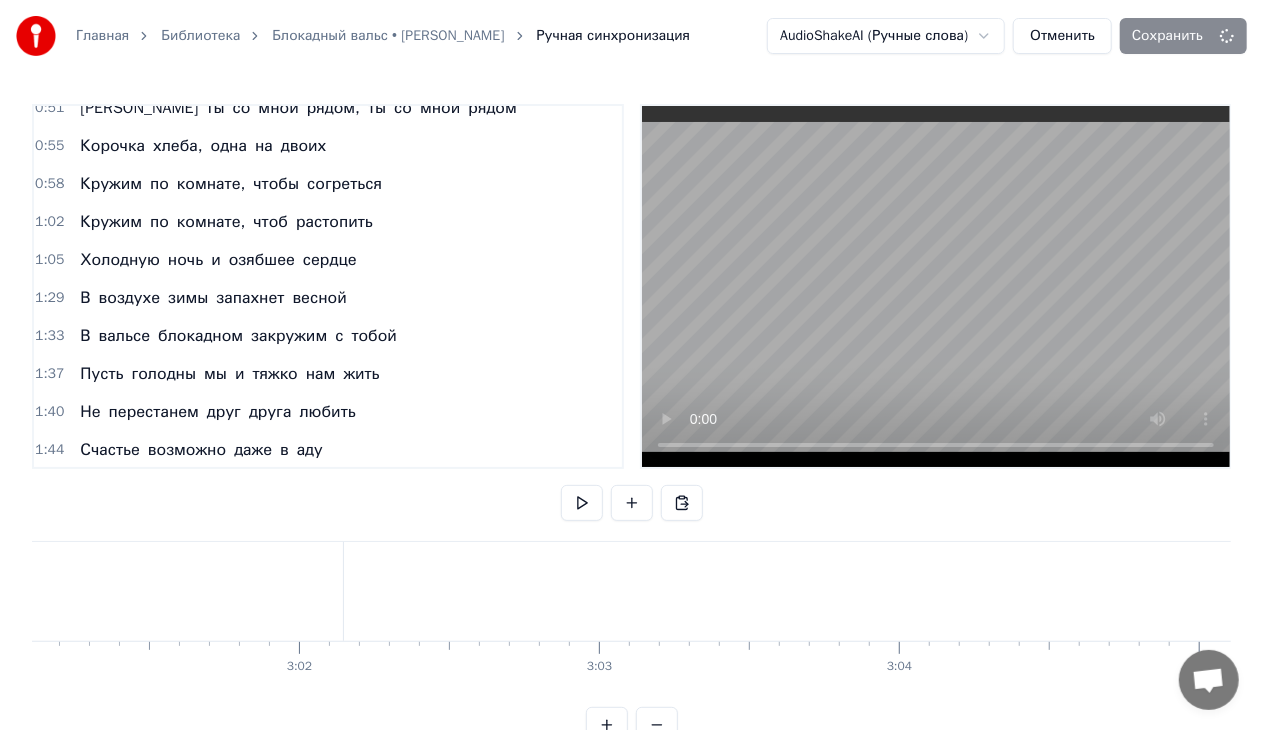 scroll, scrollTop: 0, scrollLeft: 54334, axis: horizontal 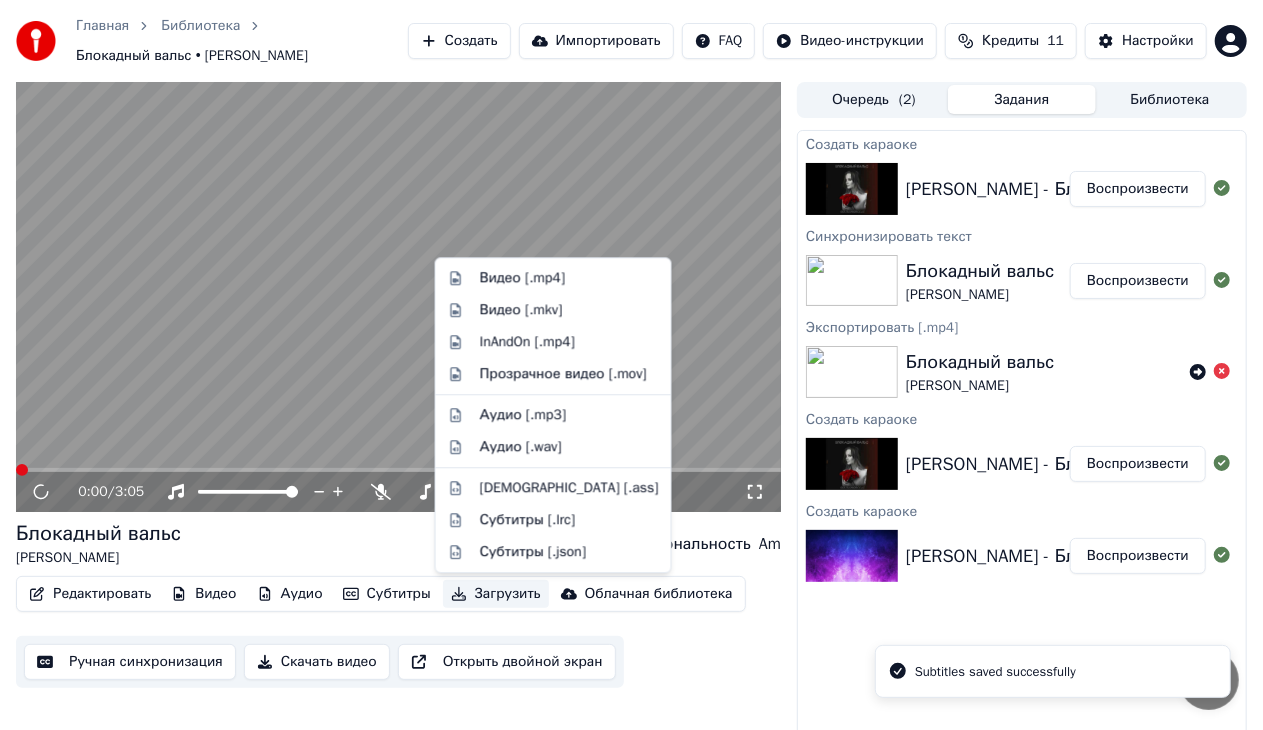 click on "Загрузить" at bounding box center [496, 594] 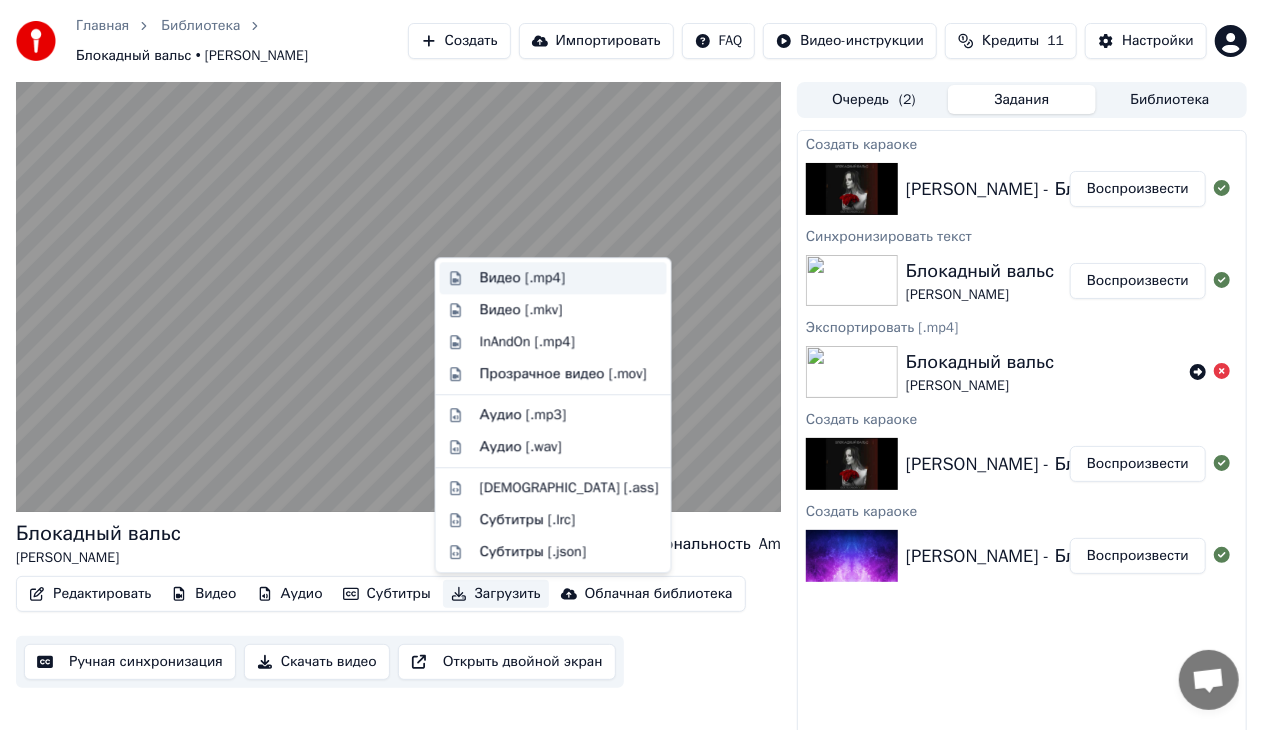 click on "Видео [.mp4]" at bounding box center (522, 278) 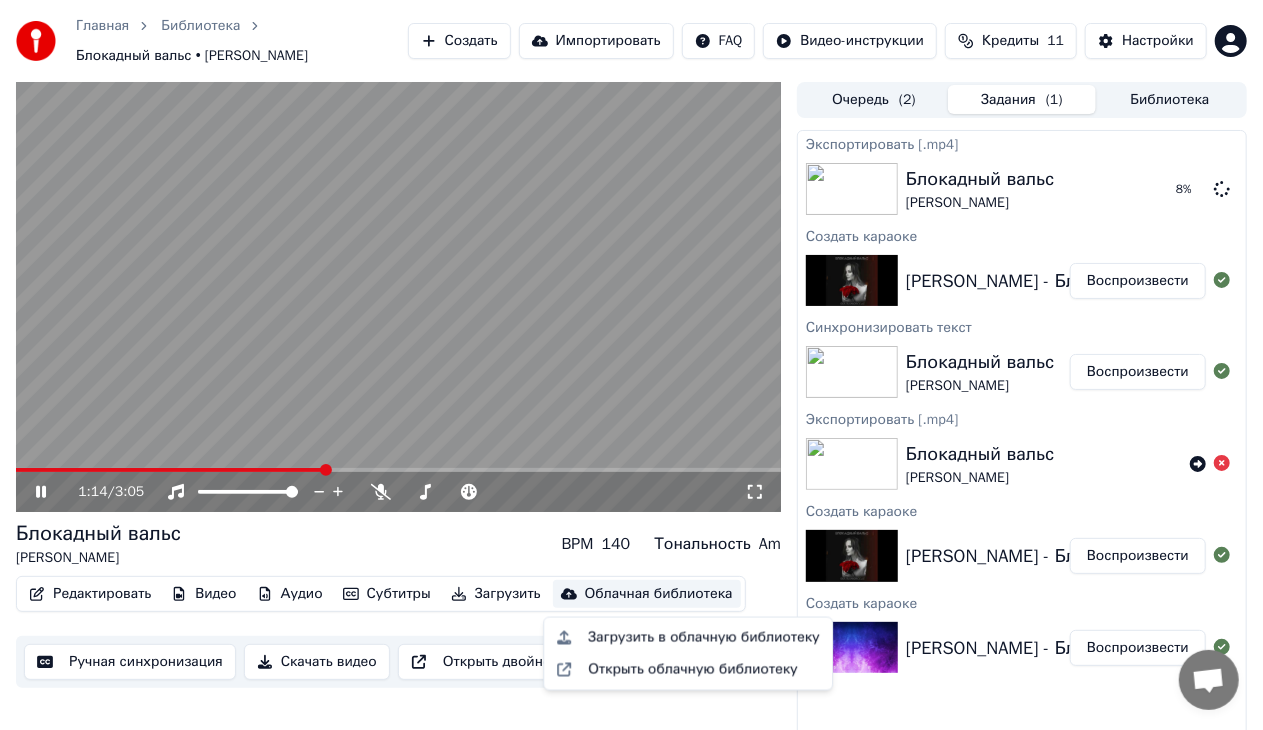 click on "Облачная библиотека" at bounding box center [659, 594] 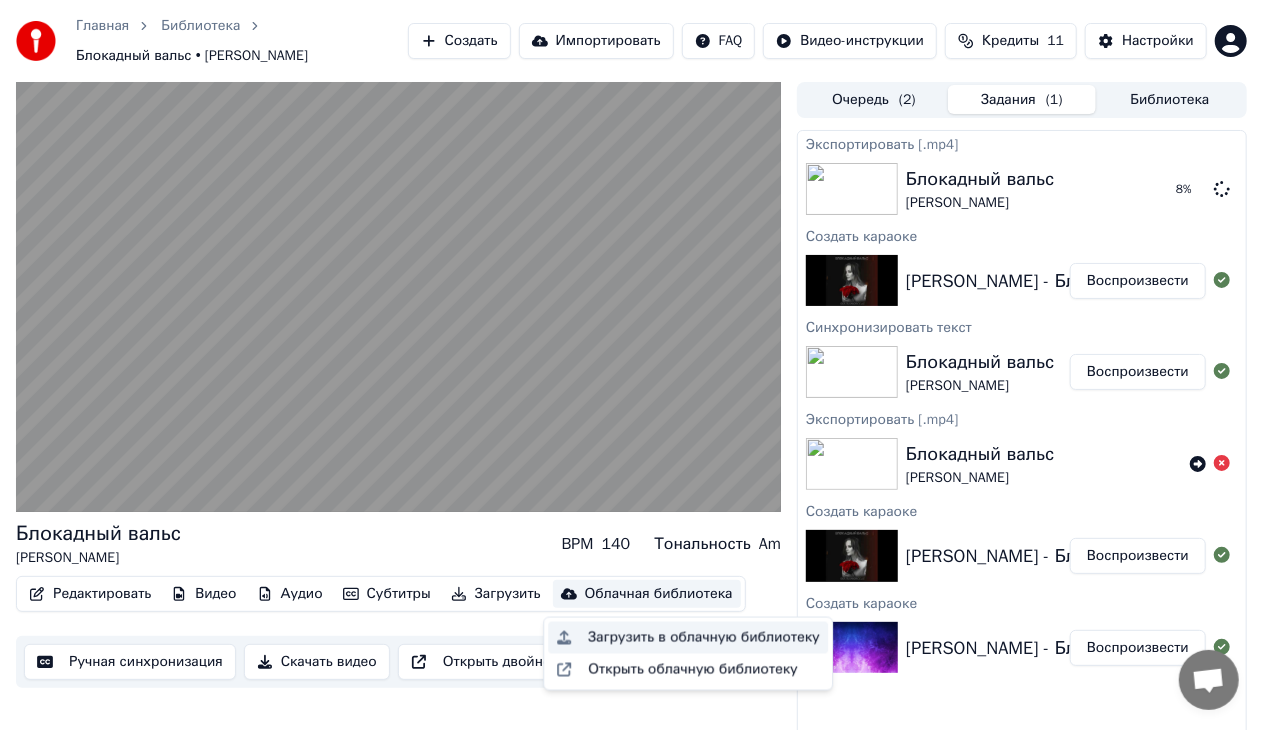 click on "Загрузить в облачную библиотеку" at bounding box center (704, 638) 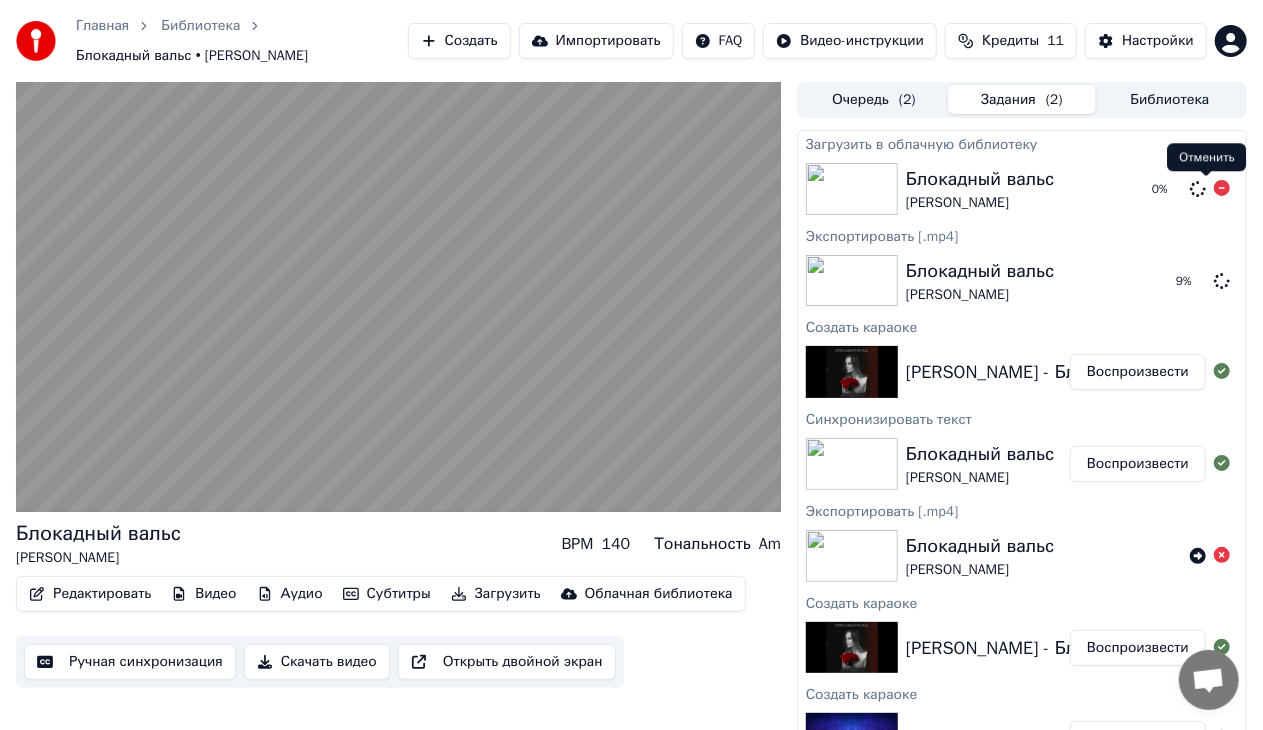 click 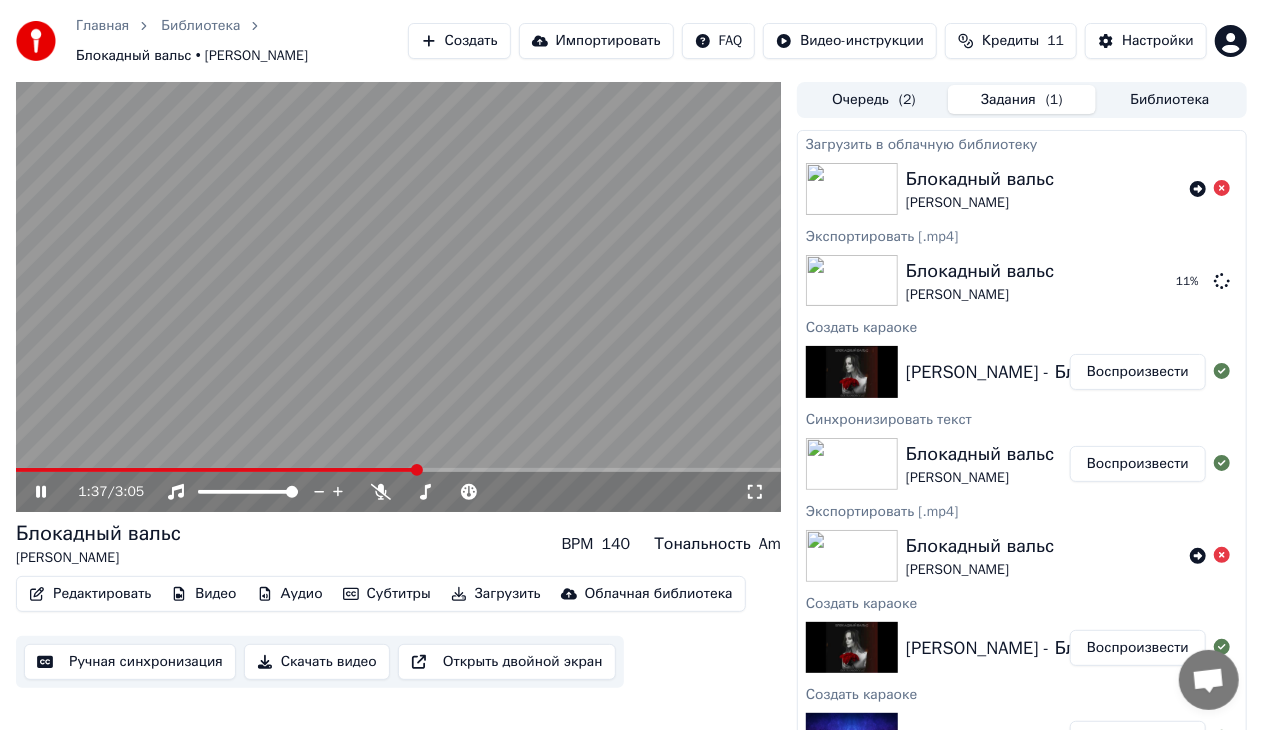 click 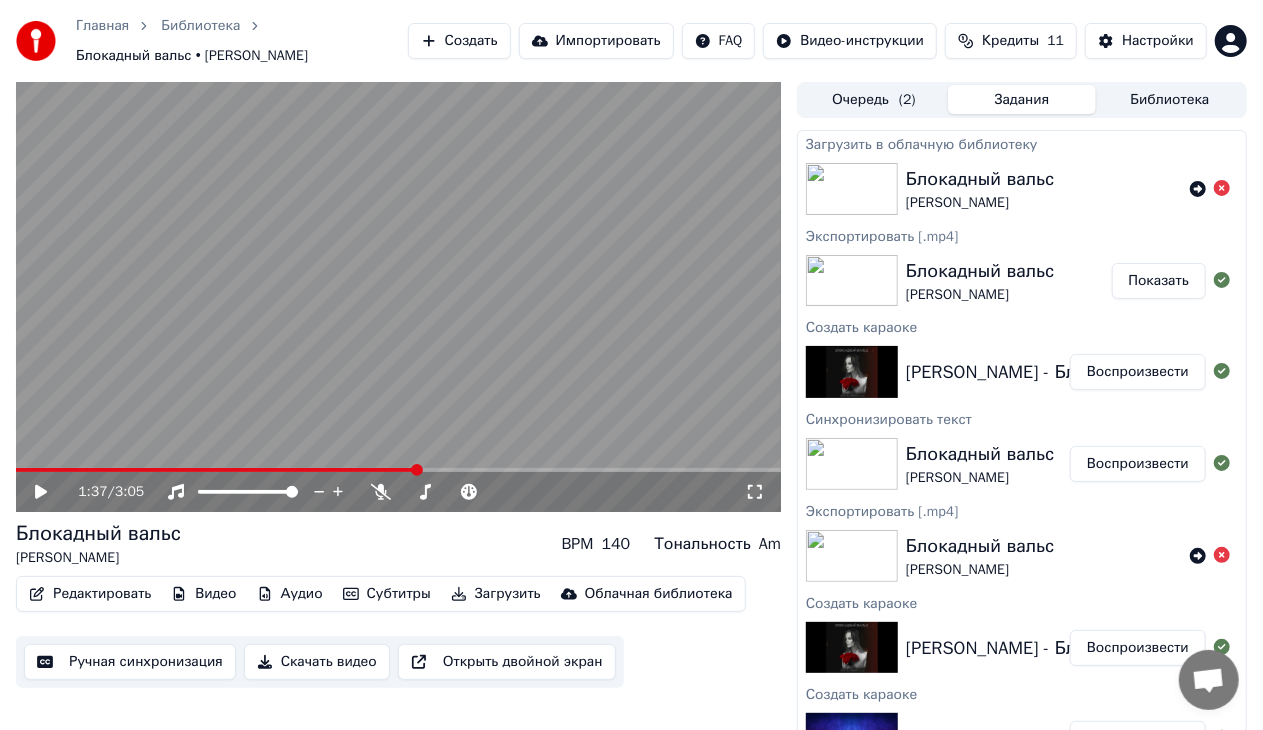 click on "Показать" at bounding box center (1159, 281) 